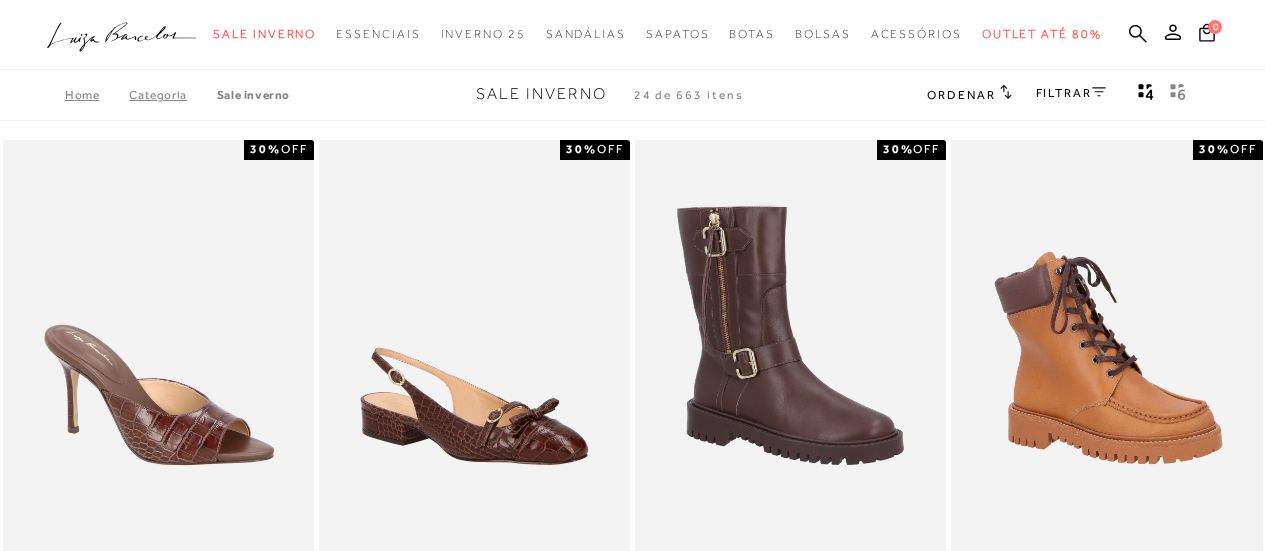 scroll, scrollTop: 758, scrollLeft: 0, axis: vertical 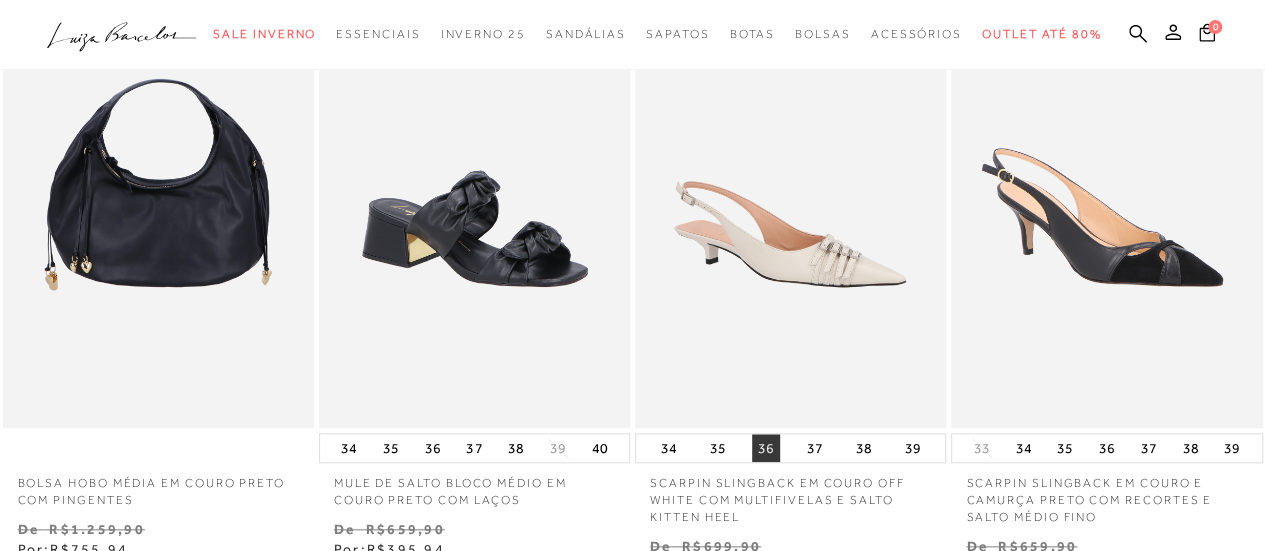 click on "36" at bounding box center (766, 448) 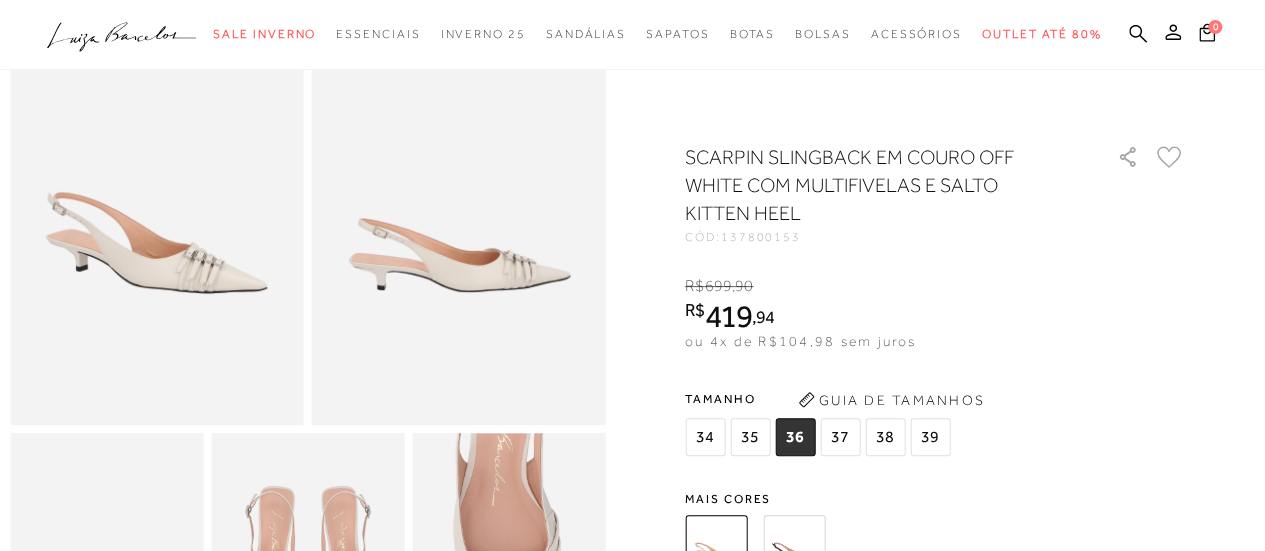 scroll, scrollTop: 158, scrollLeft: 0, axis: vertical 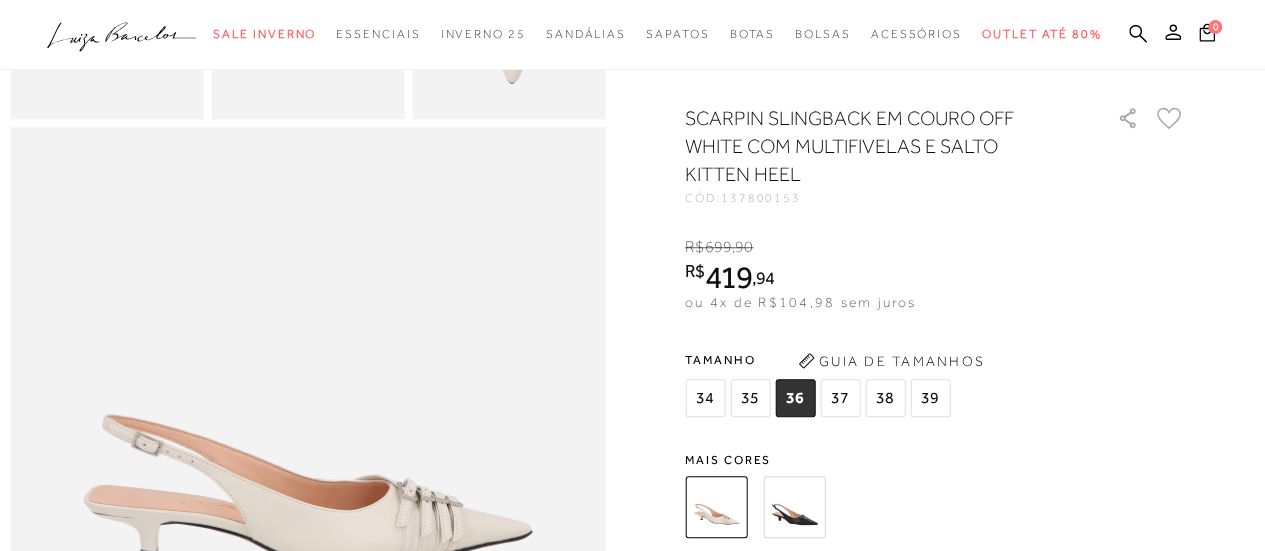 click at bounding box center [794, 507] 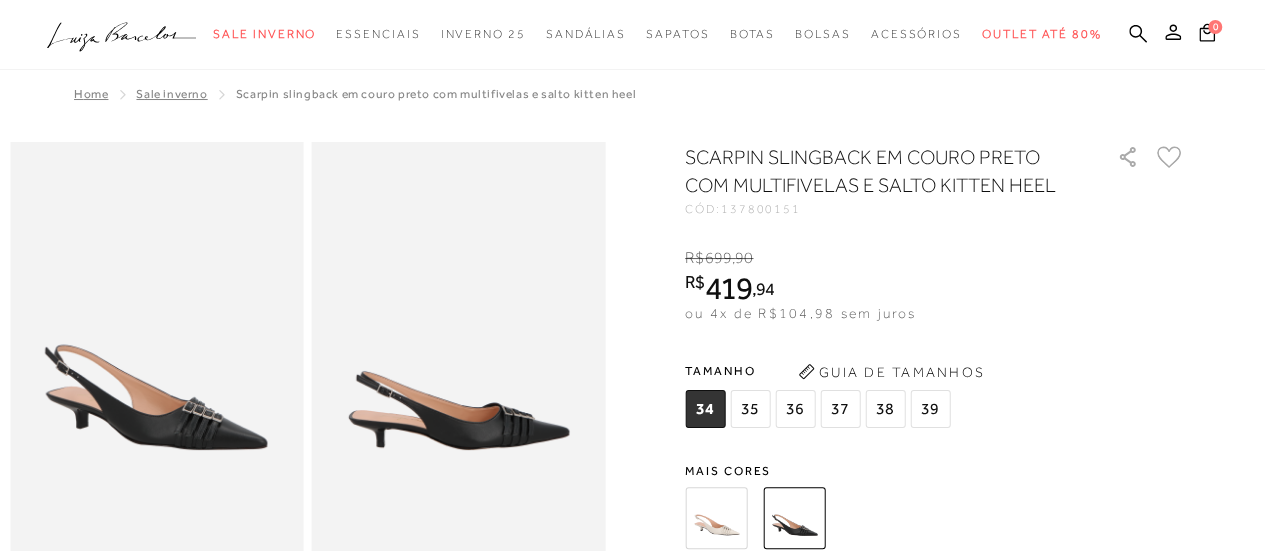 click at bounding box center (716, 518) 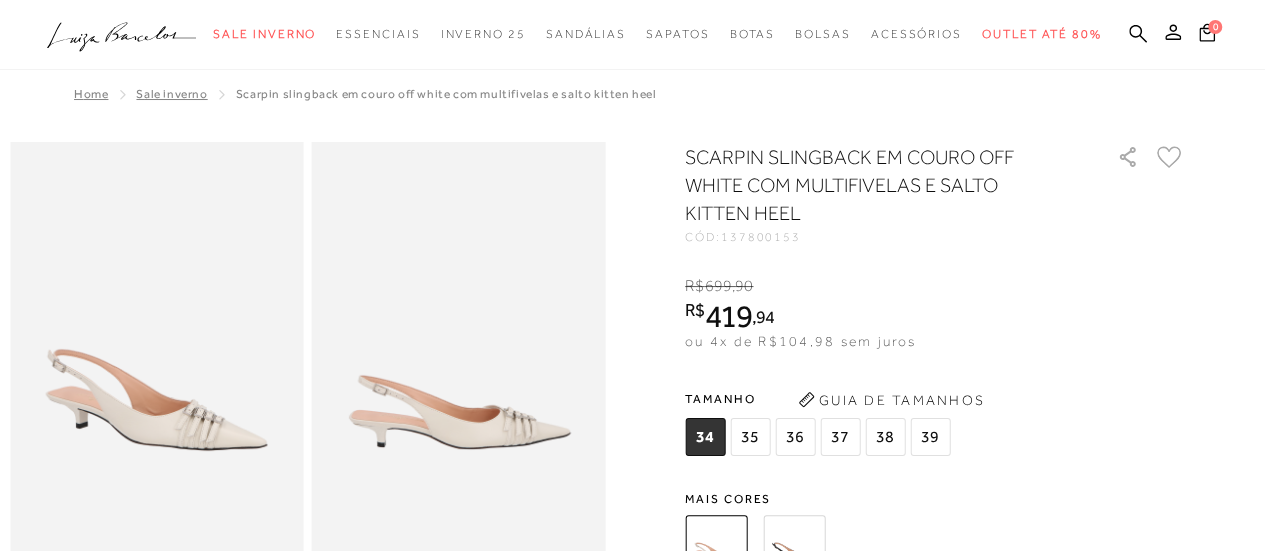 click on "36" at bounding box center (795, 437) 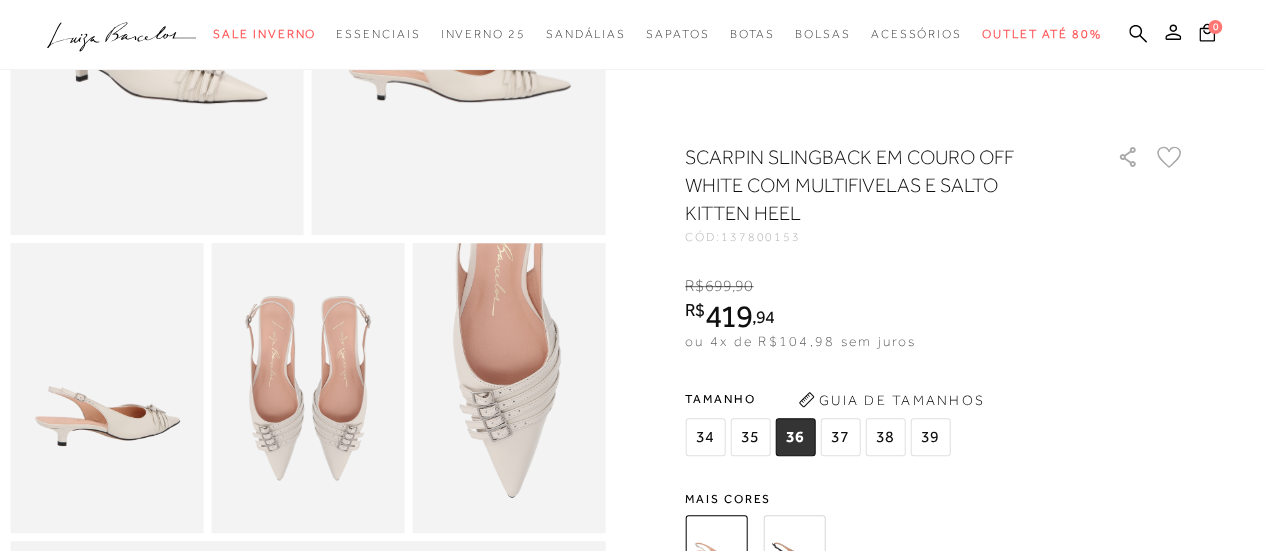scroll, scrollTop: 348, scrollLeft: 0, axis: vertical 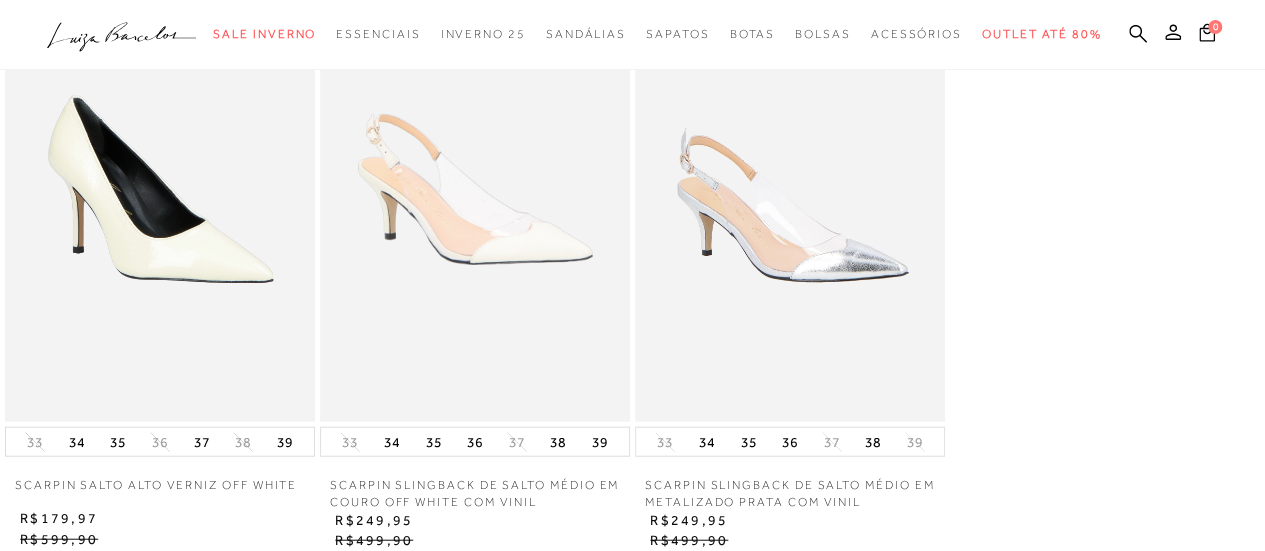 drag, startPoint x: 1223, startPoint y: 353, endPoint x: 1225, endPoint y: 381, distance: 28.071337 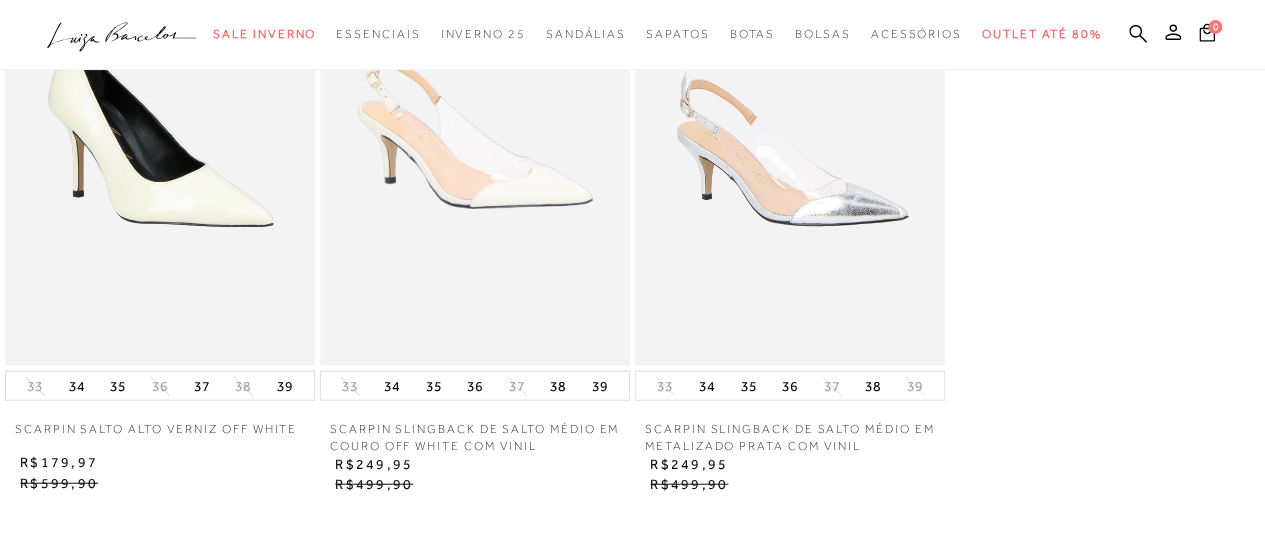 scroll, scrollTop: 2201, scrollLeft: 0, axis: vertical 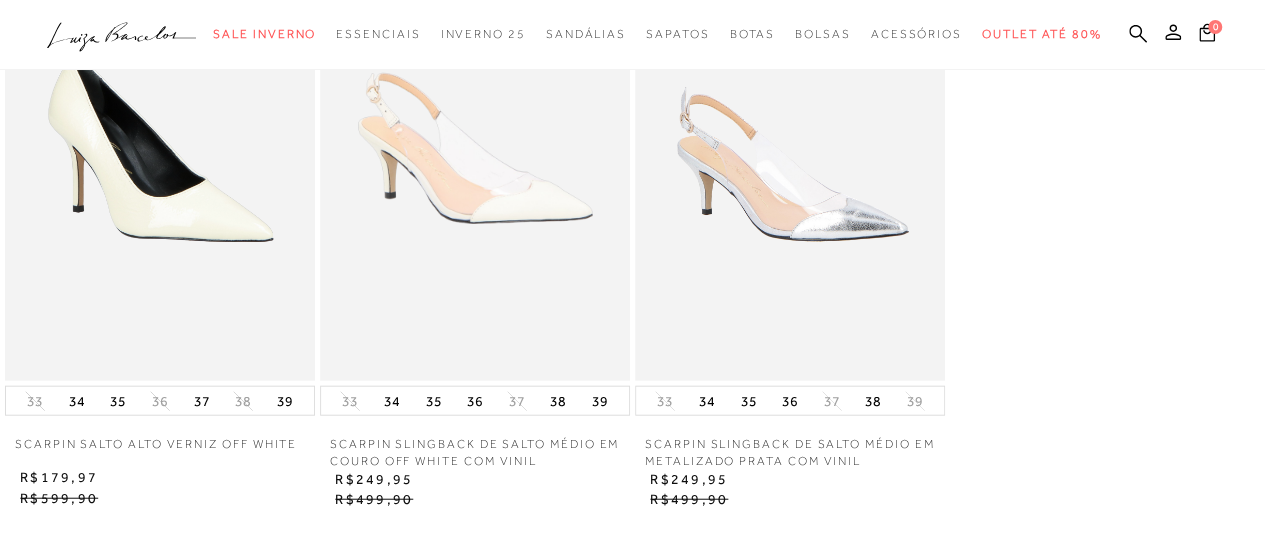 click at bounding box center [790, 148] 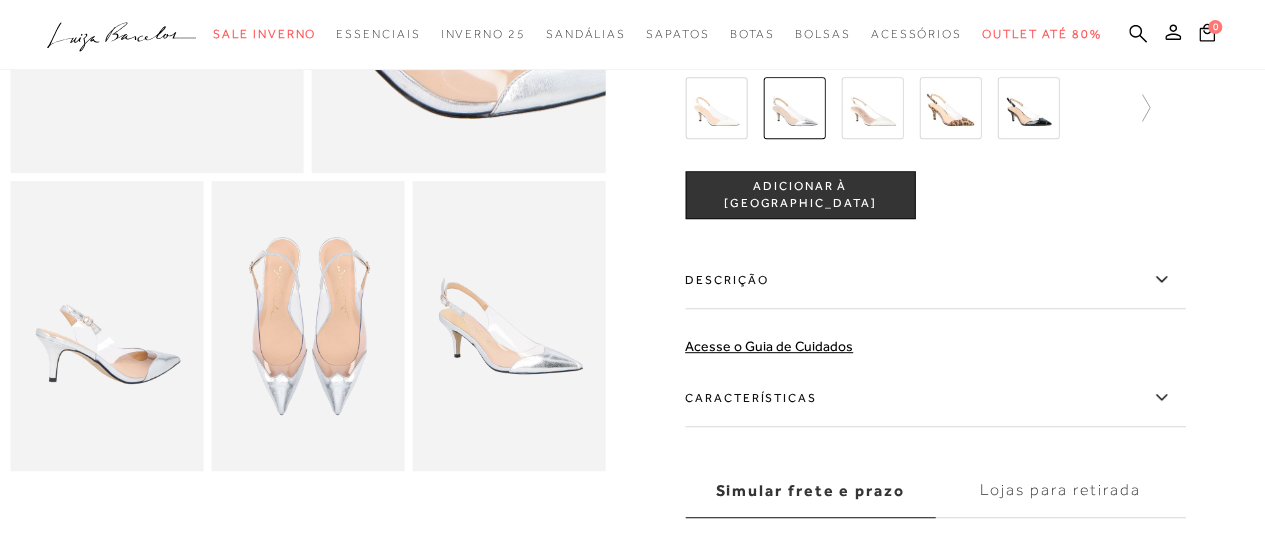 scroll, scrollTop: 419, scrollLeft: 0, axis: vertical 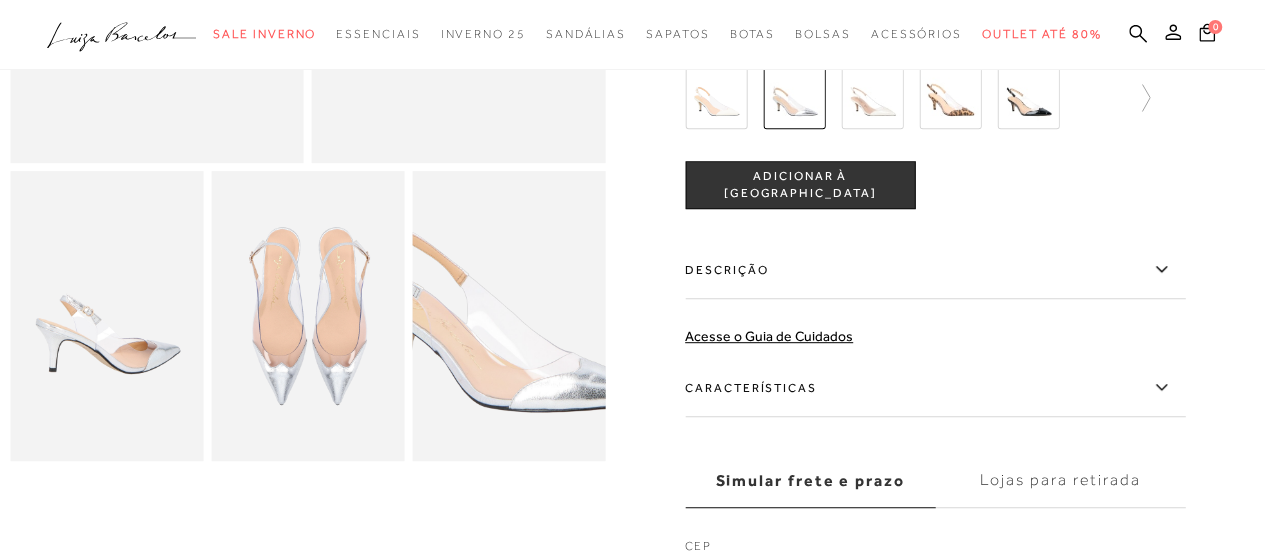 click at bounding box center (509, 316) 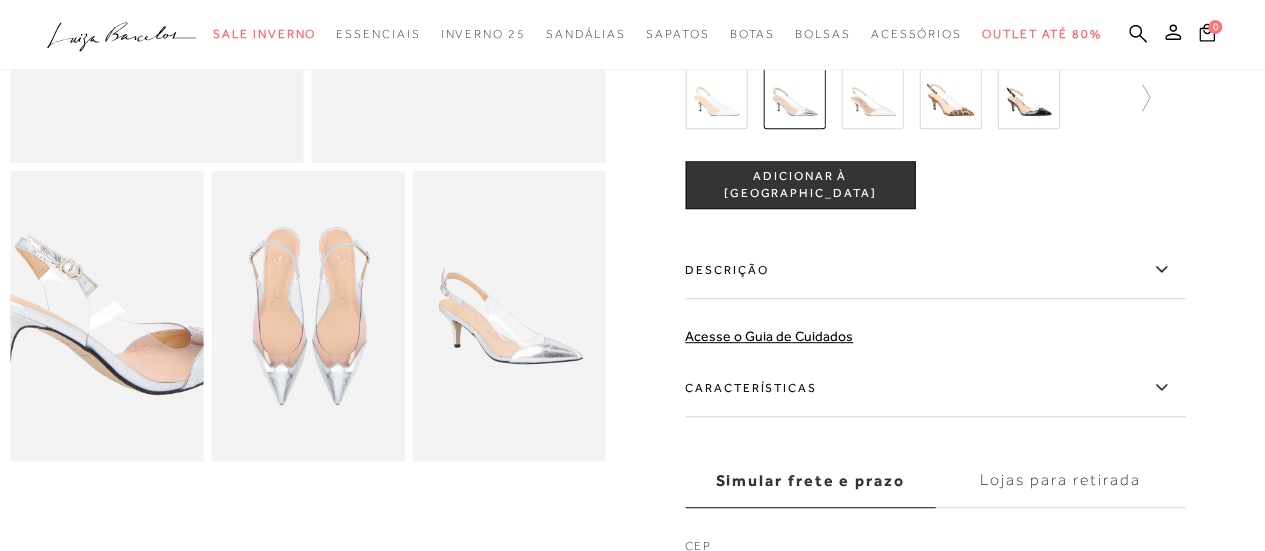 click at bounding box center [109, 278] 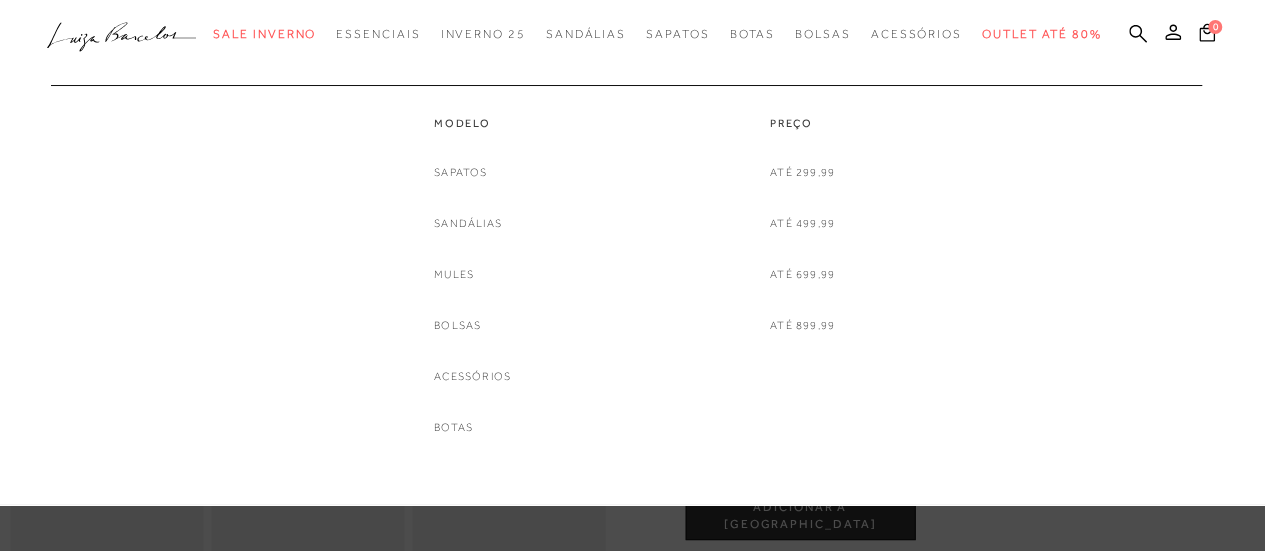 scroll, scrollTop: 80, scrollLeft: 0, axis: vertical 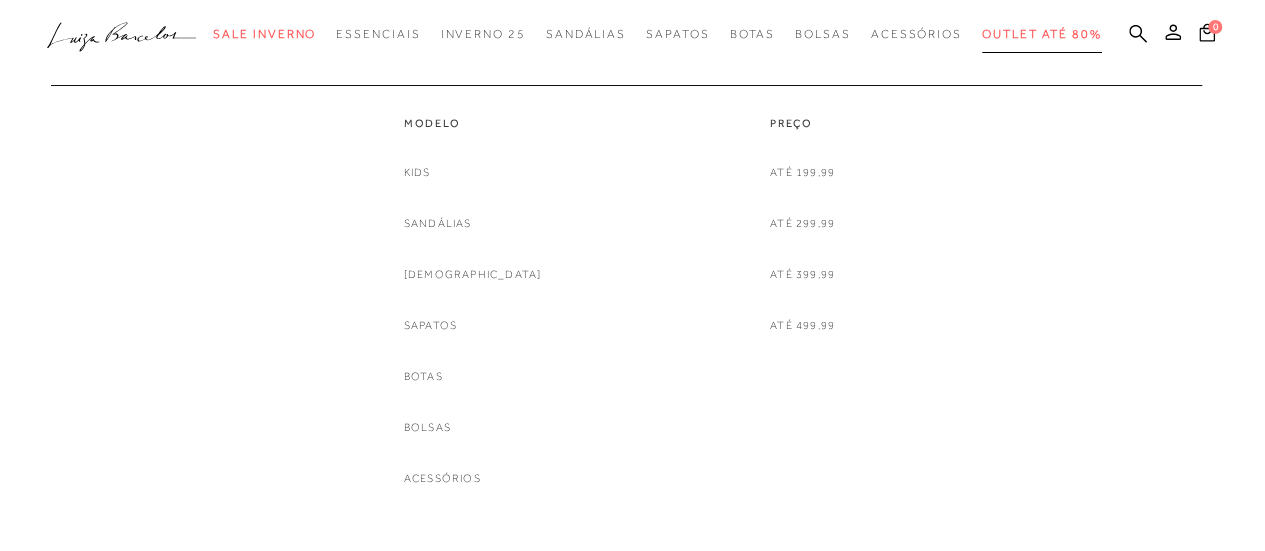 click on "Outlet até 80%" at bounding box center (1042, 34) 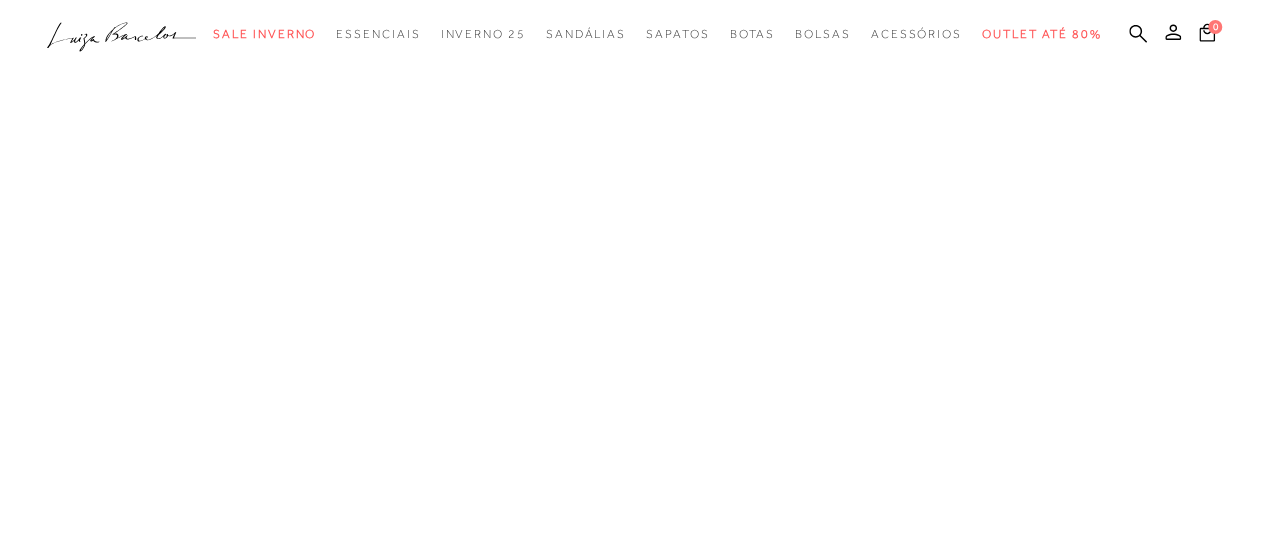 scroll, scrollTop: 0, scrollLeft: 0, axis: both 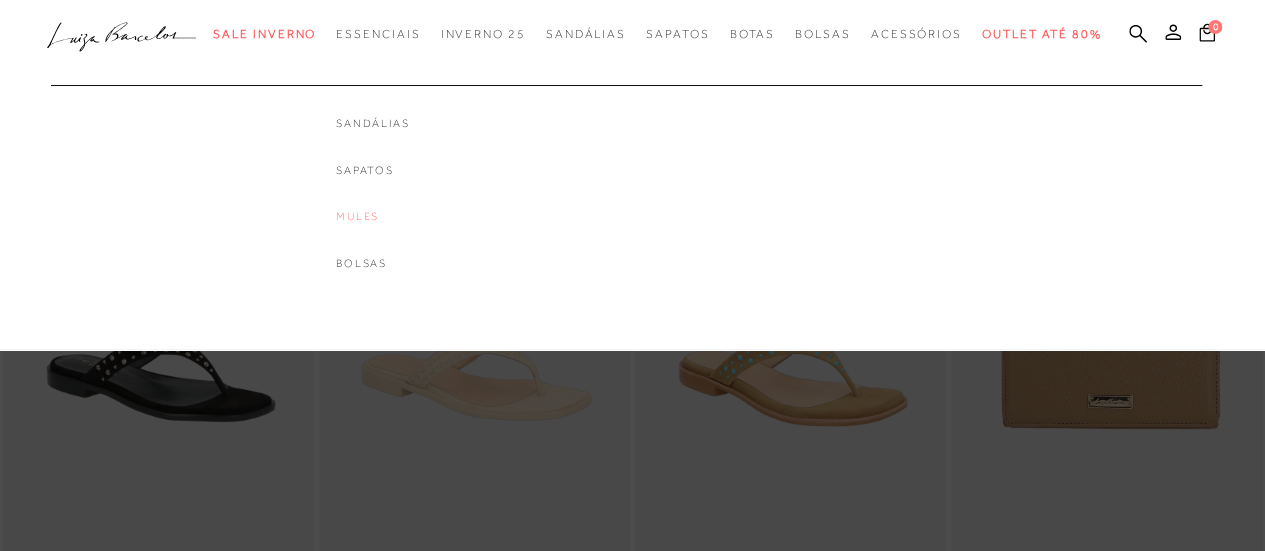 click on "Mules" at bounding box center (372, 216) 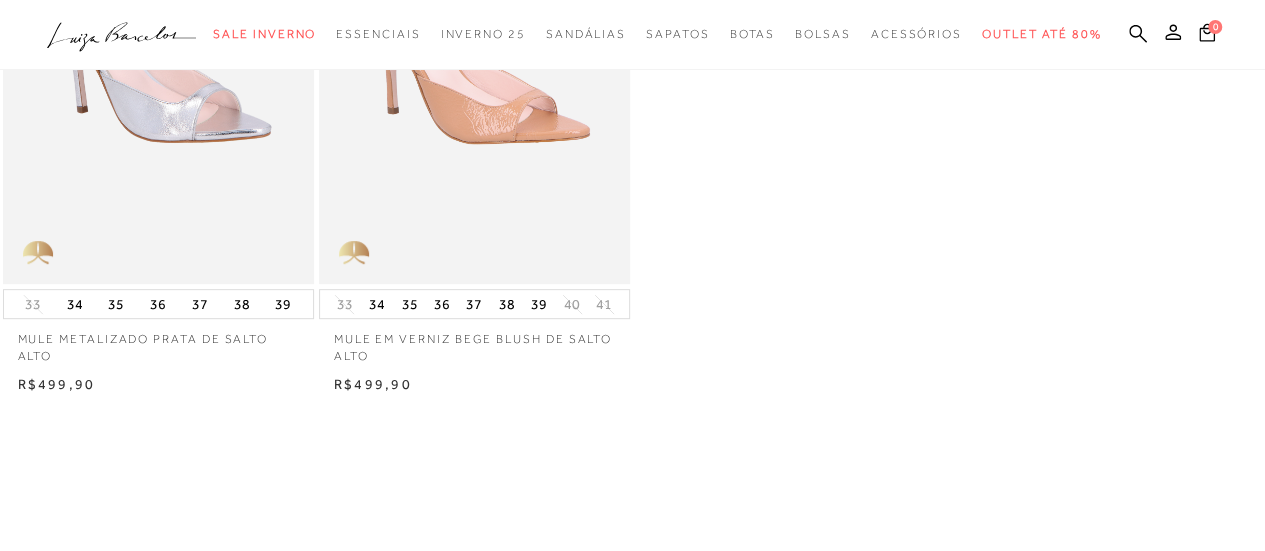 scroll, scrollTop: 0, scrollLeft: 0, axis: both 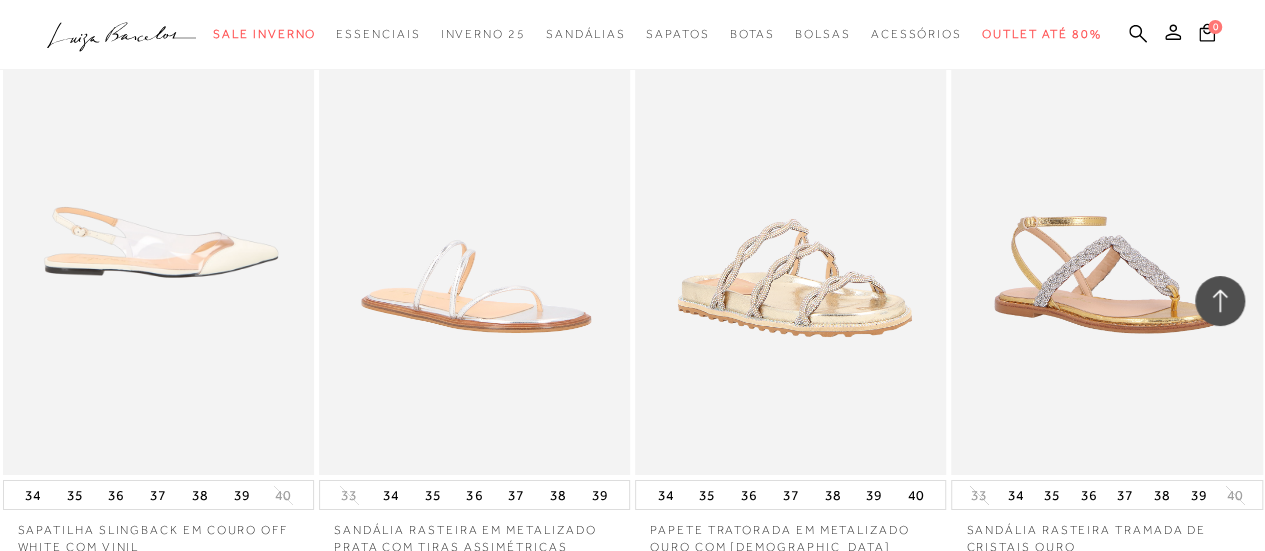 click at bounding box center [159, 242] 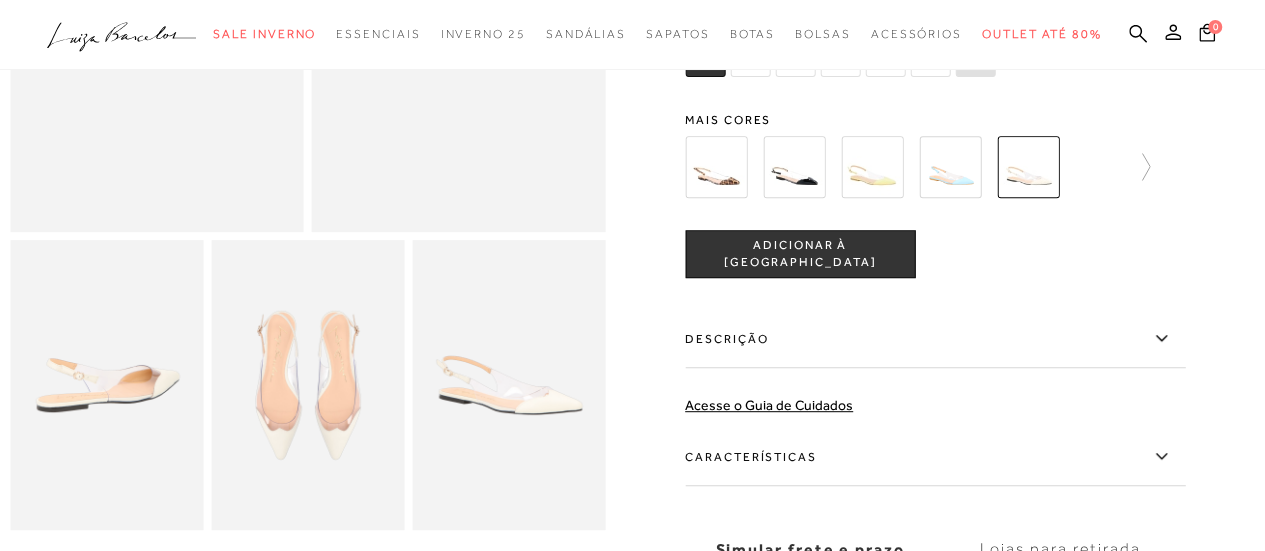 scroll, scrollTop: 354, scrollLeft: 0, axis: vertical 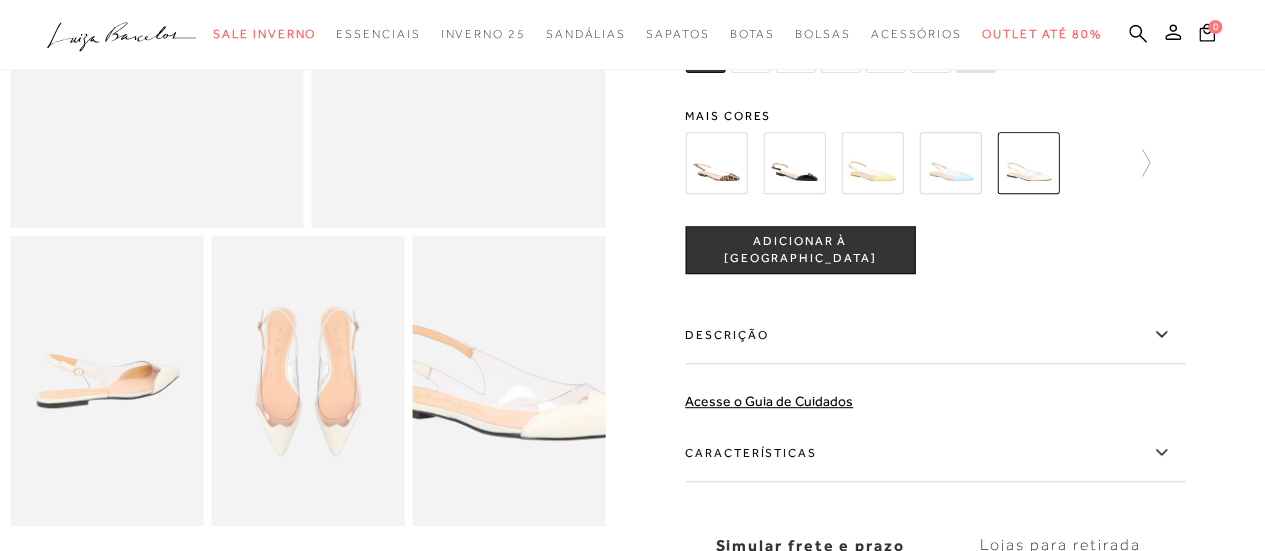 click at bounding box center [509, 381] 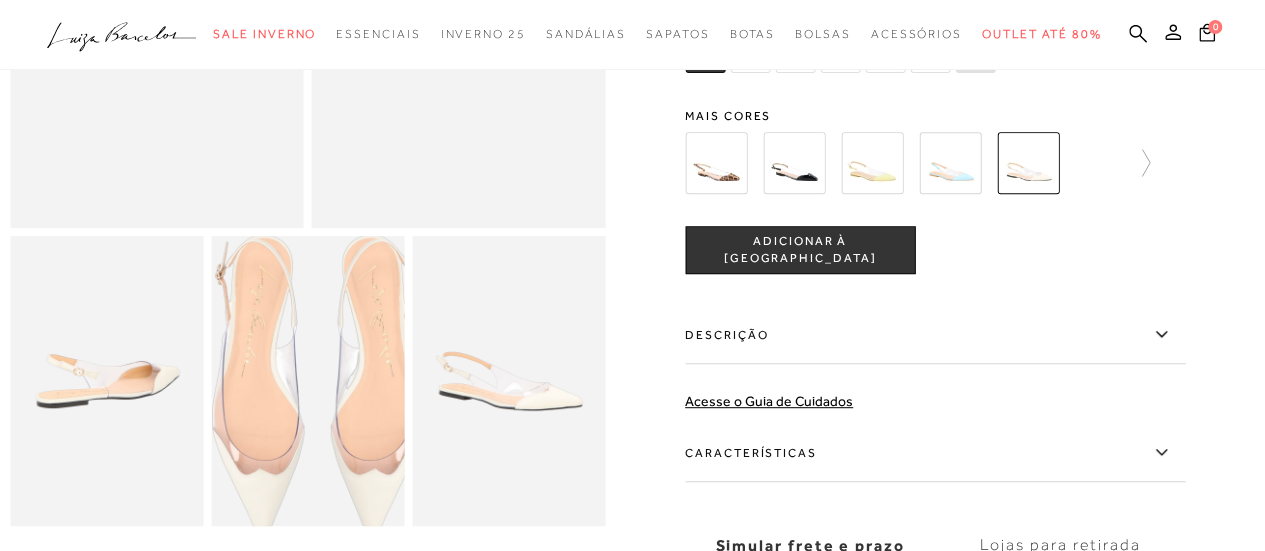 click at bounding box center [317, 382] 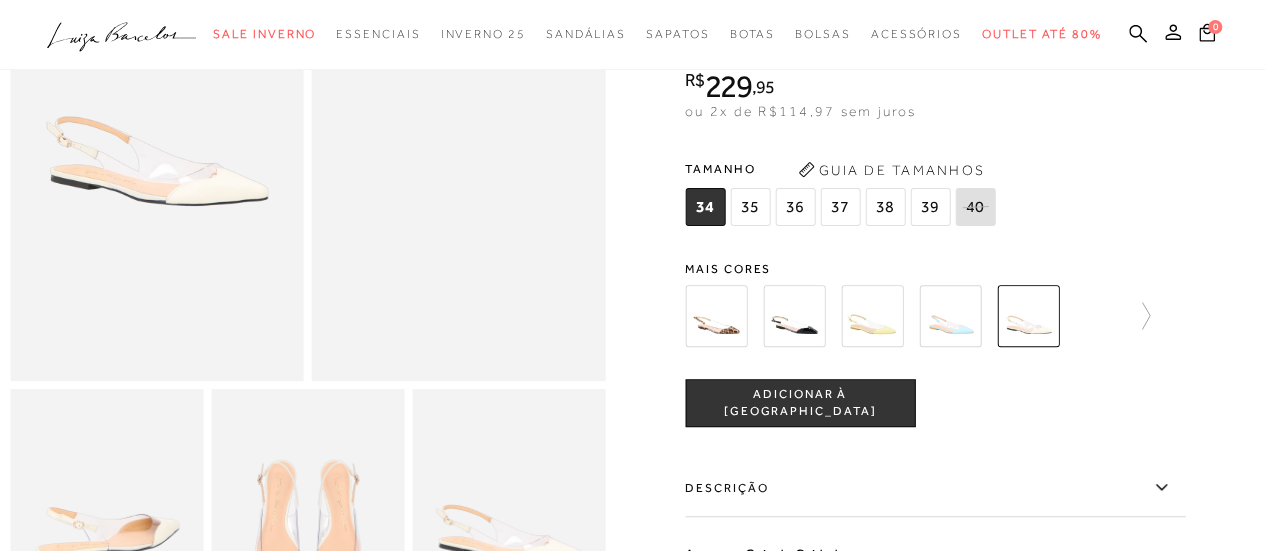 scroll, scrollTop: 199, scrollLeft: 0, axis: vertical 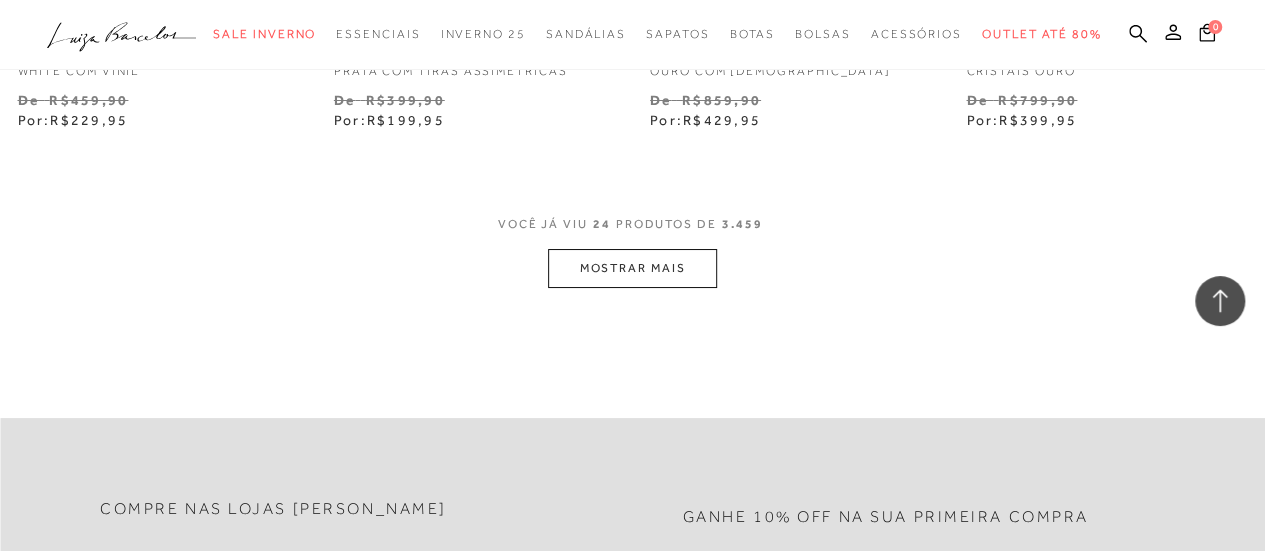 click on "MOSTRAR MAIS" at bounding box center (632, 268) 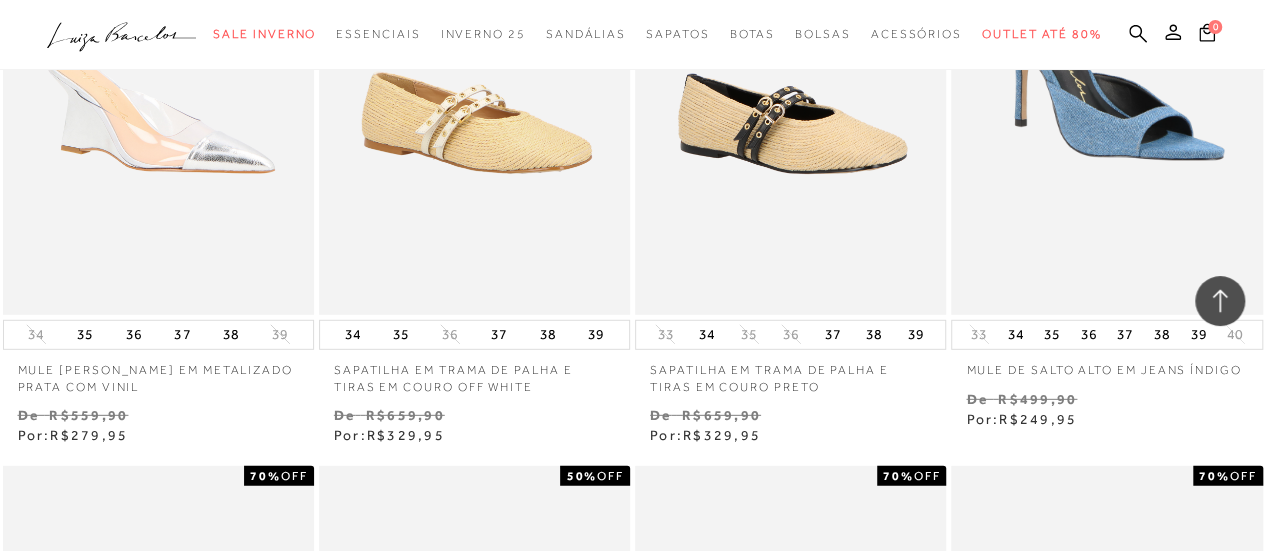 scroll, scrollTop: 6491, scrollLeft: 0, axis: vertical 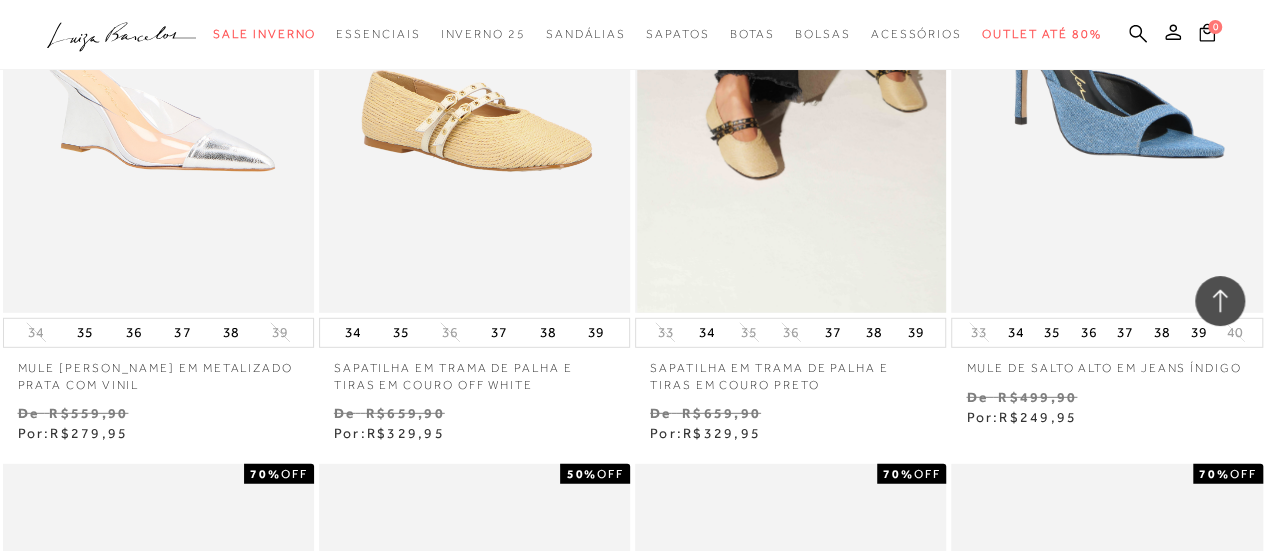 click at bounding box center [791, 79] 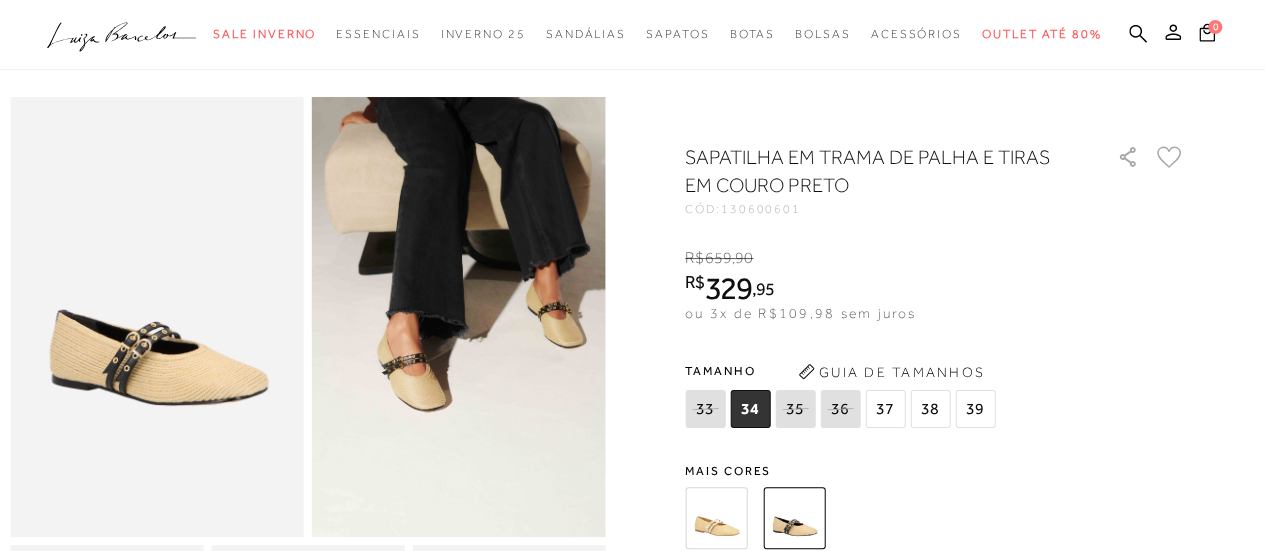 scroll, scrollTop: 46, scrollLeft: 0, axis: vertical 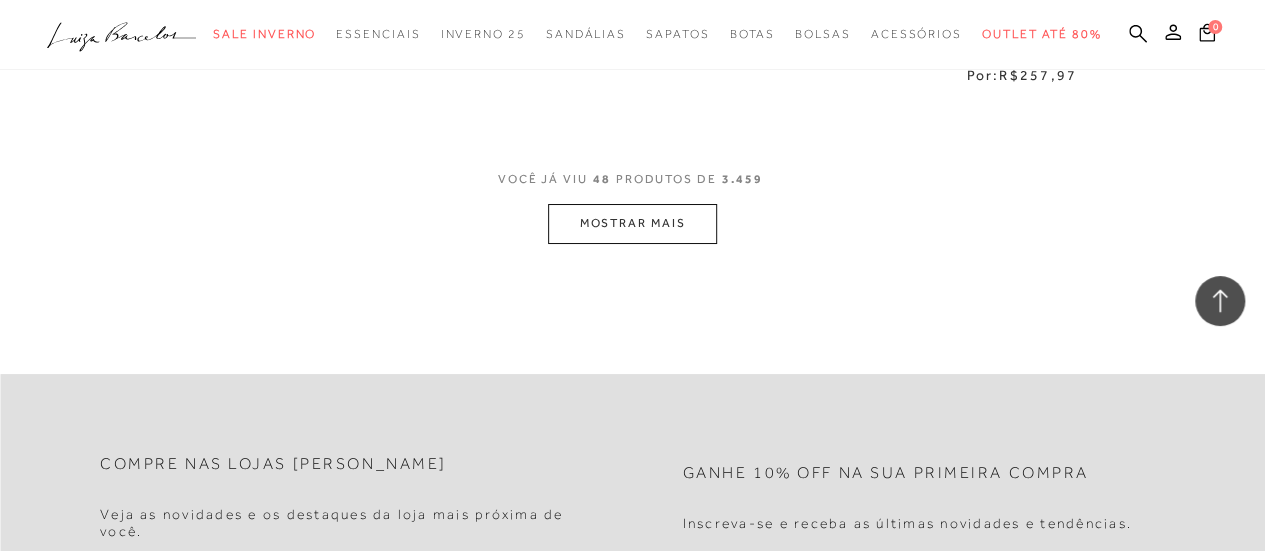 click on "MOSTRAR MAIS" at bounding box center [632, 223] 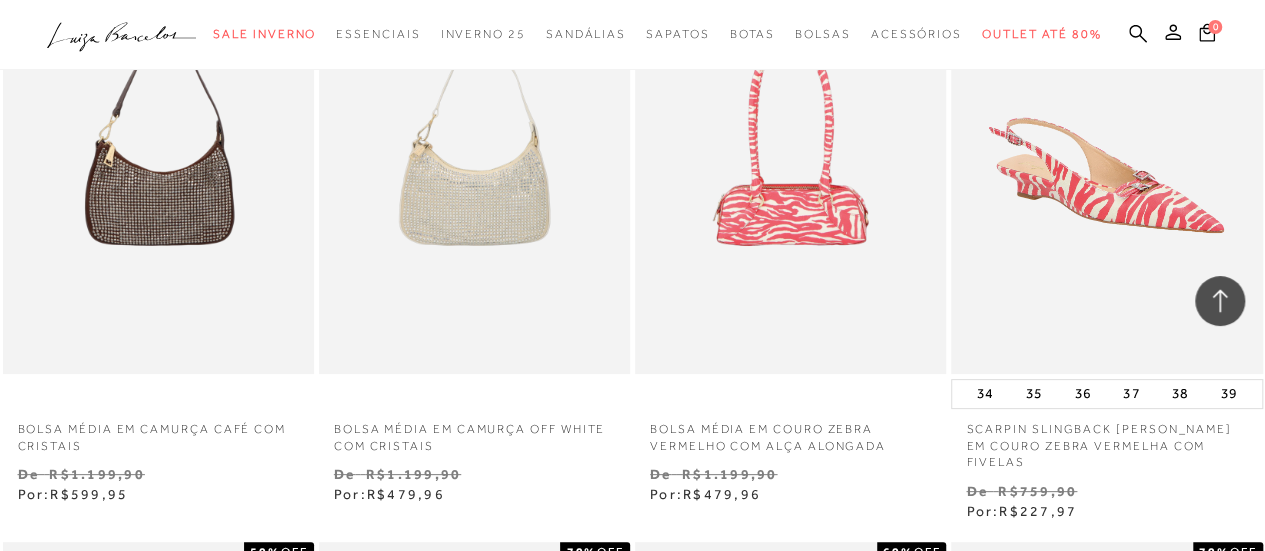 scroll, scrollTop: 7684, scrollLeft: 0, axis: vertical 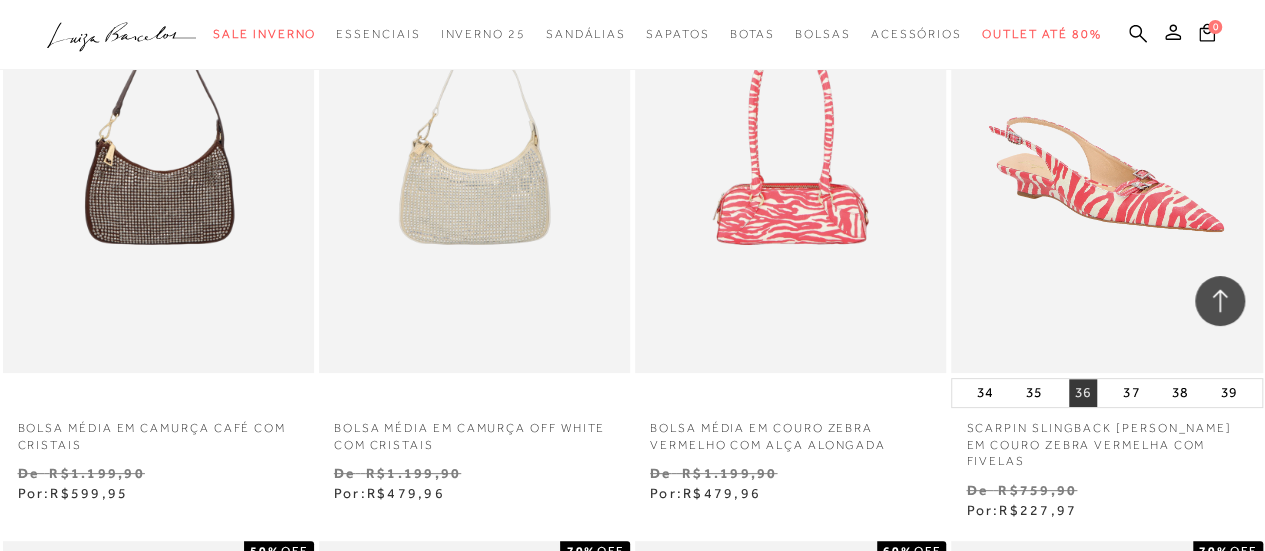 click on "36" at bounding box center [1083, 393] 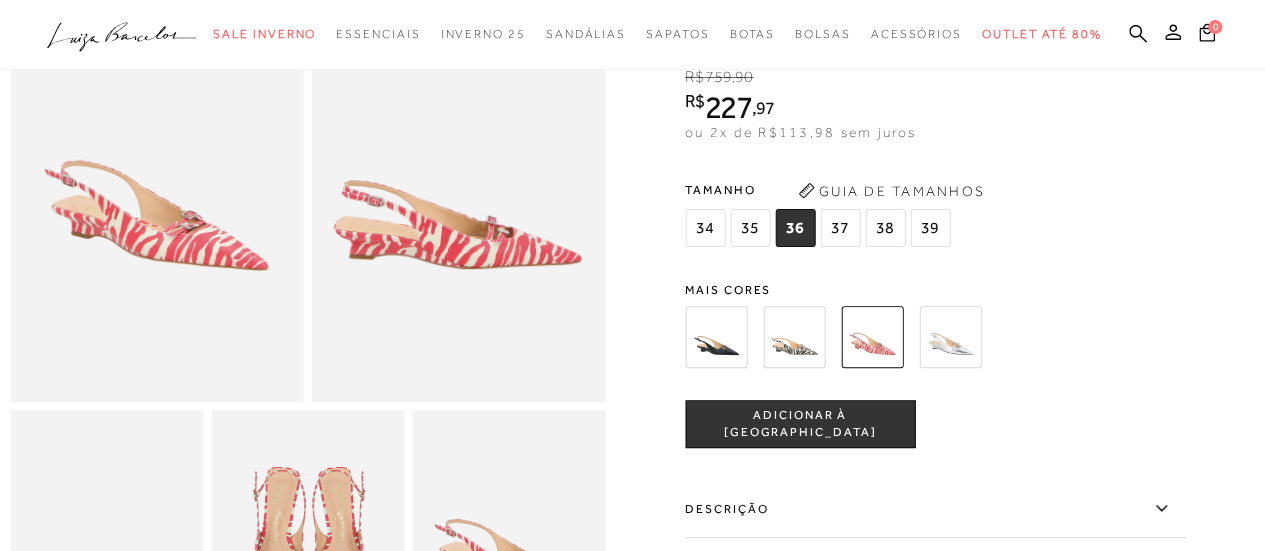 scroll, scrollTop: 179, scrollLeft: 0, axis: vertical 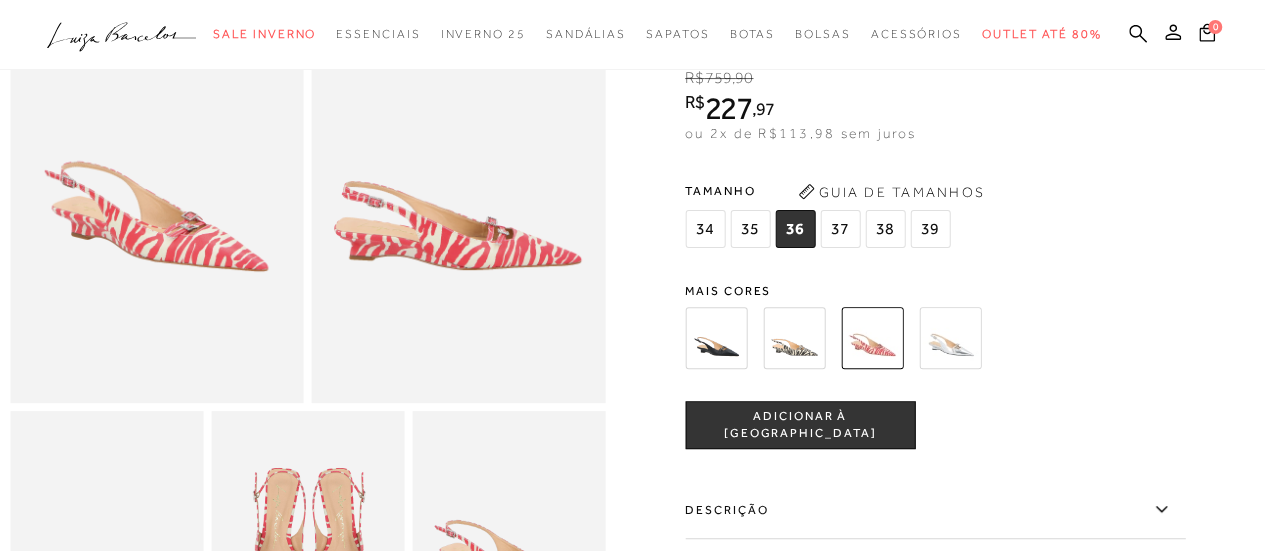 click at bounding box center [794, 338] 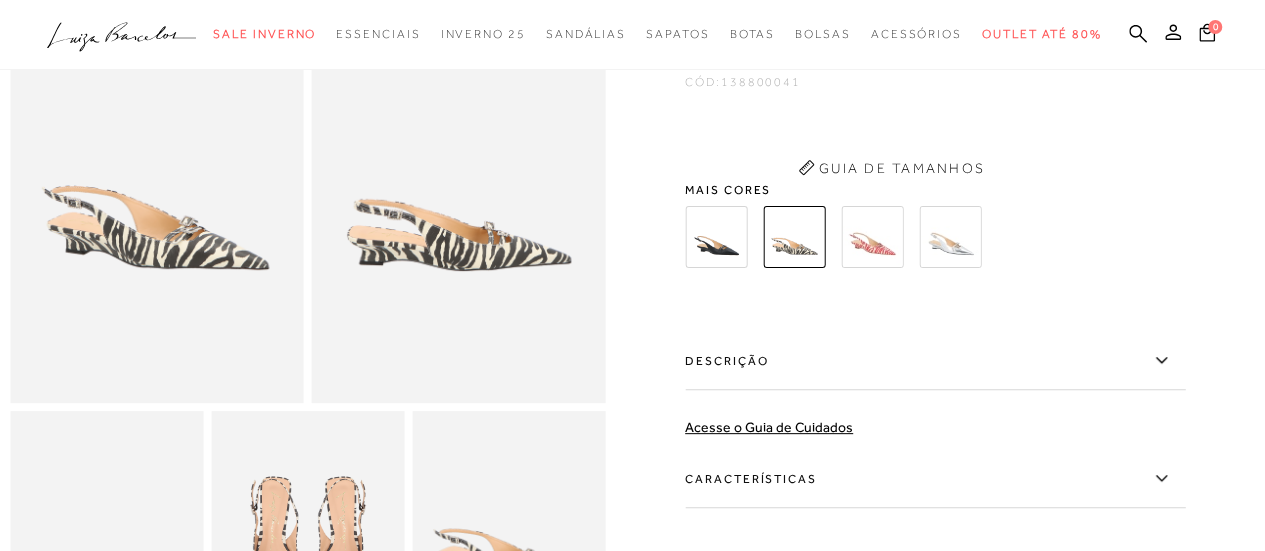 scroll, scrollTop: 0, scrollLeft: 0, axis: both 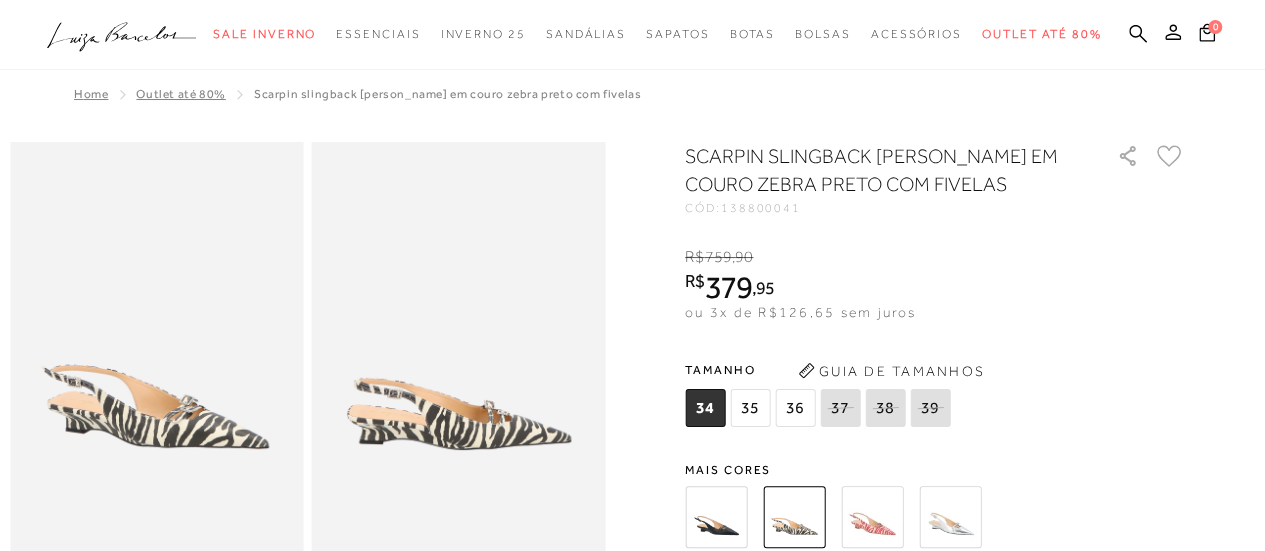 click at bounding box center [716, 517] 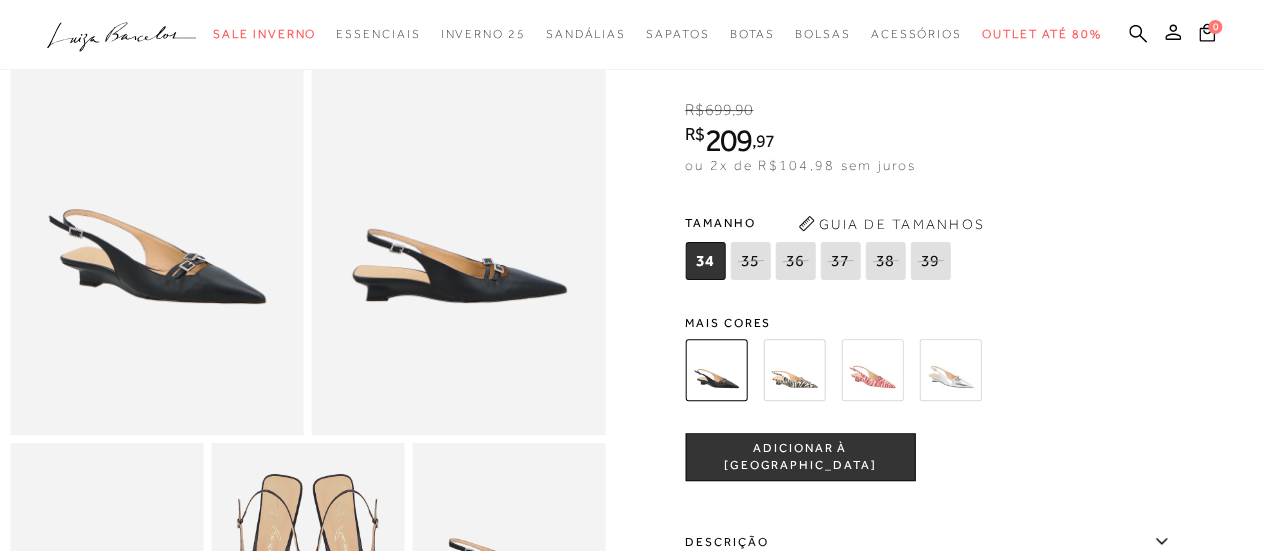scroll, scrollTop: 148, scrollLeft: 0, axis: vertical 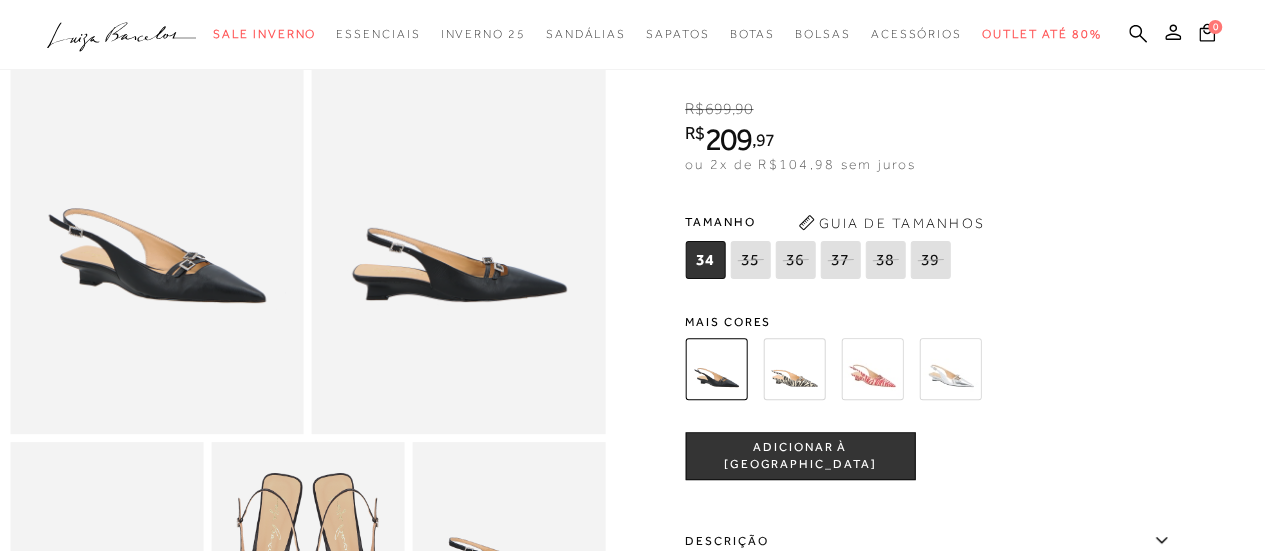 click at bounding box center (950, 369) 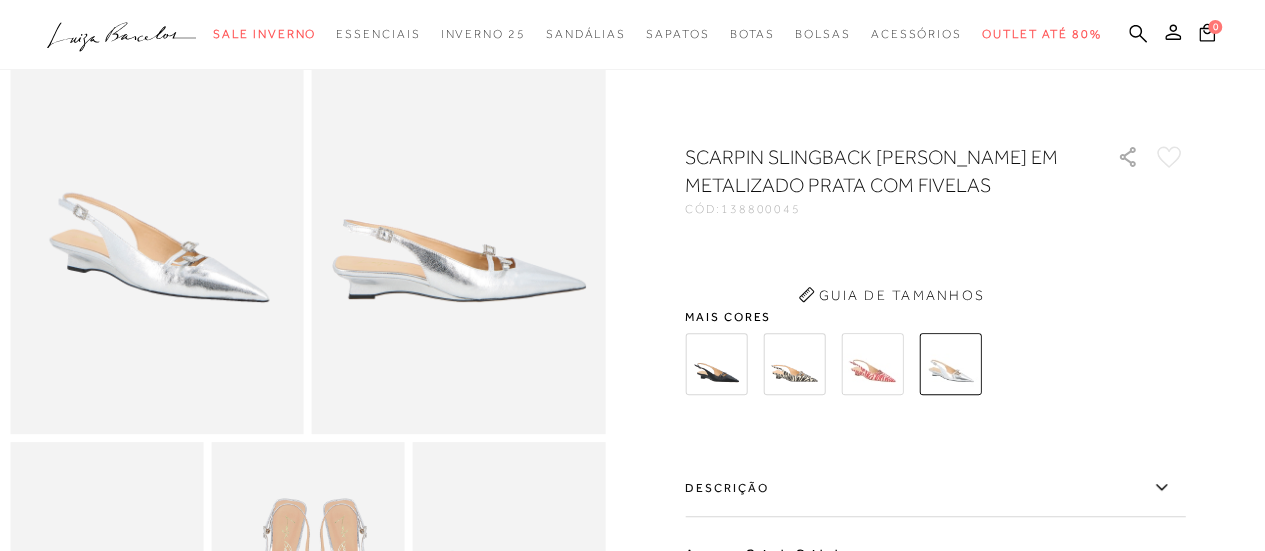 scroll, scrollTop: 0, scrollLeft: 0, axis: both 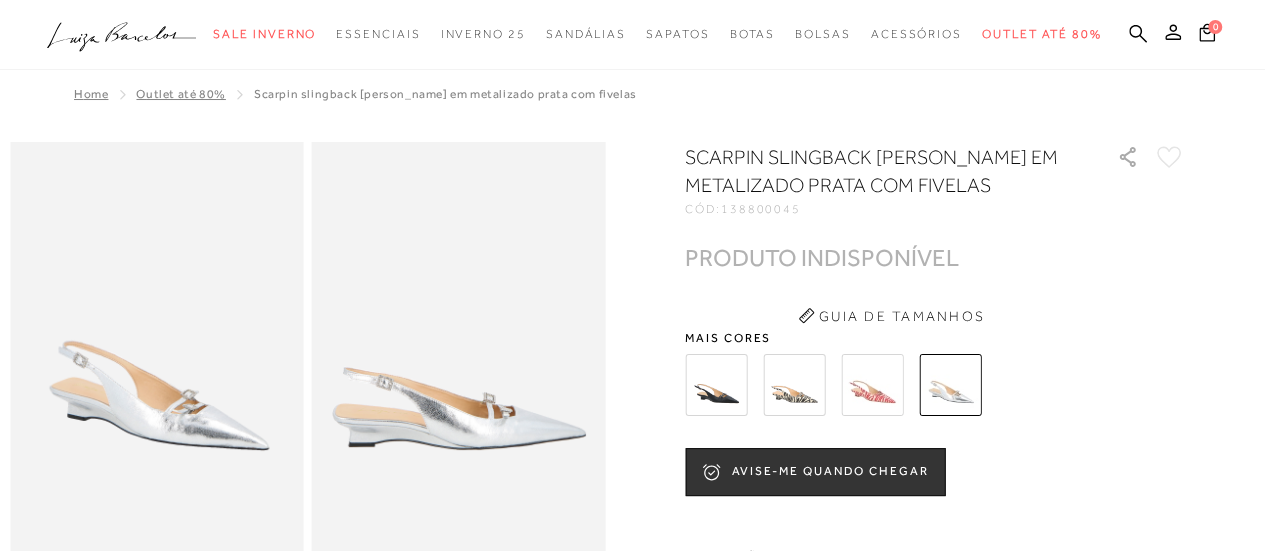 click at bounding box center (872, 385) 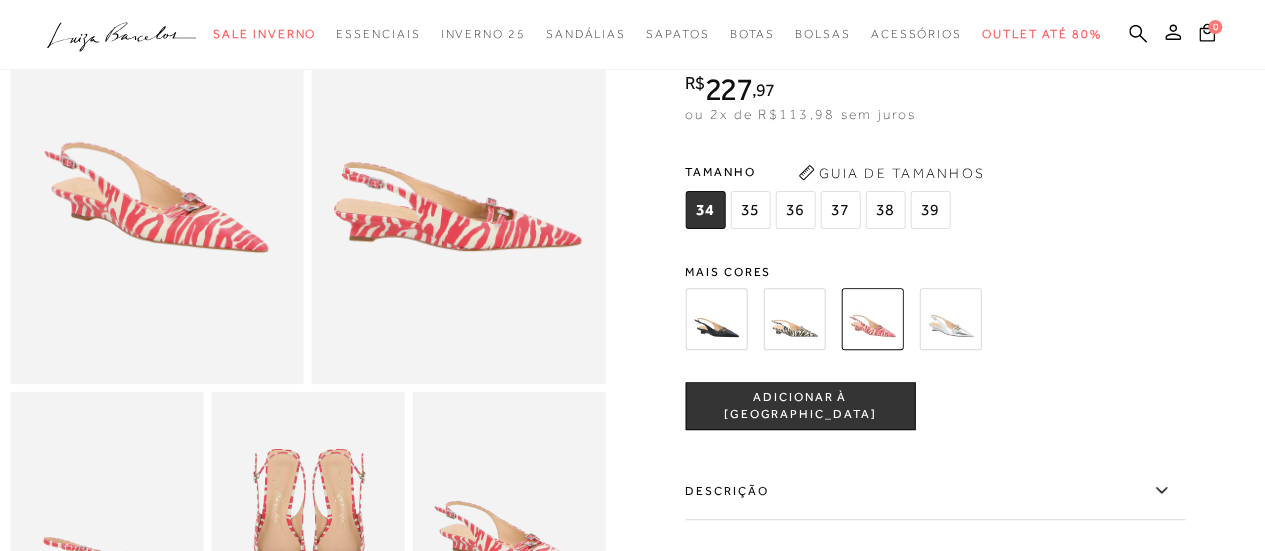 scroll, scrollTop: 187, scrollLeft: 0, axis: vertical 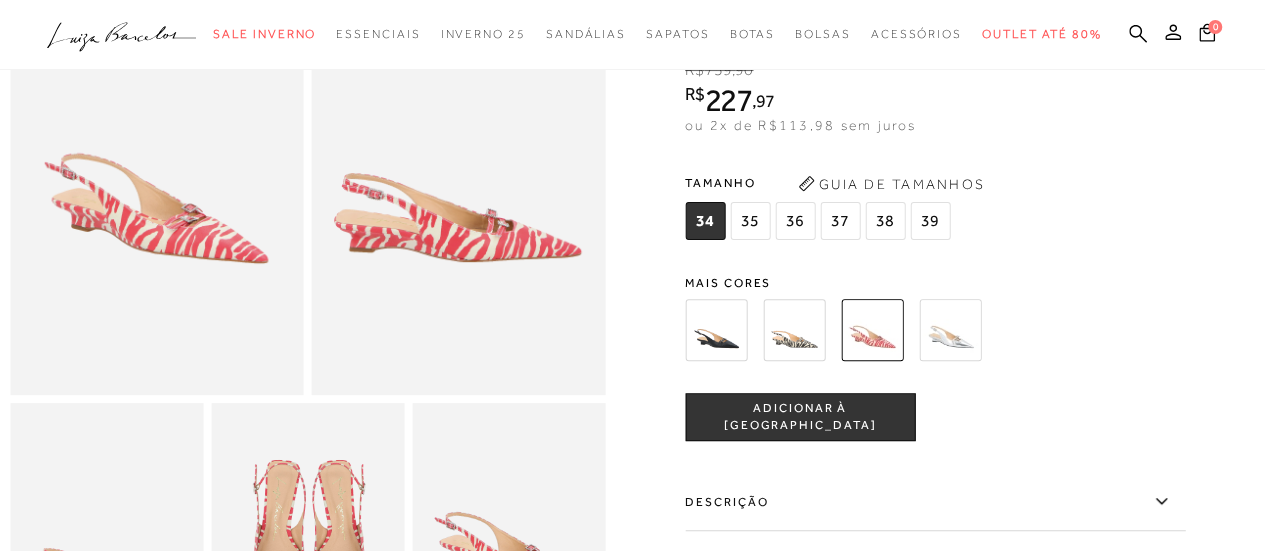 click on "36" at bounding box center (795, 221) 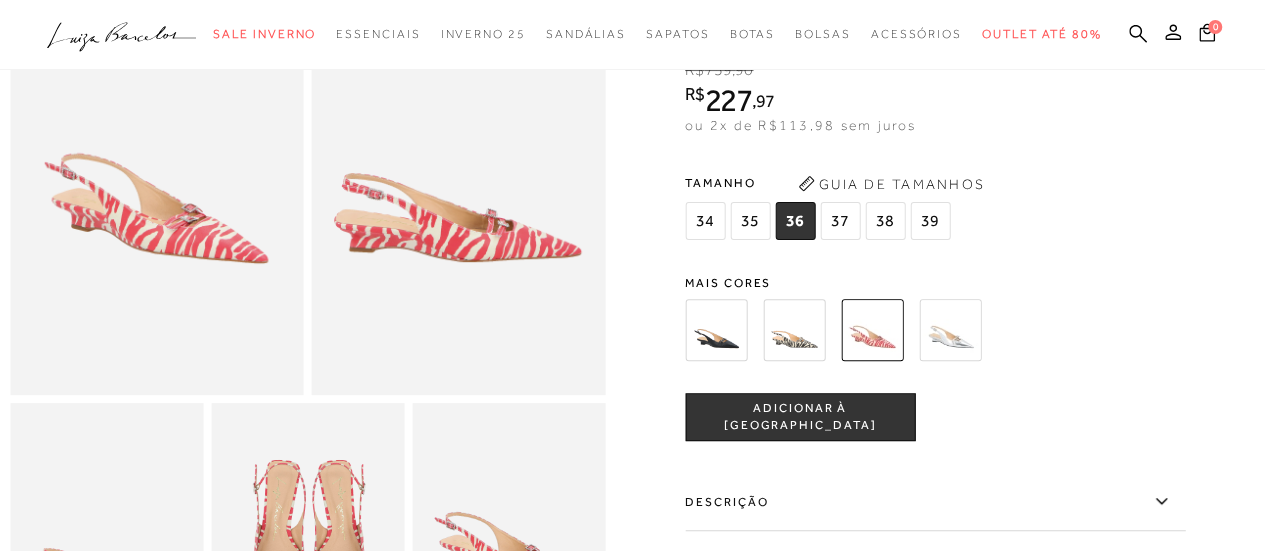 click on "ADICIONAR À [GEOGRAPHIC_DATA]" at bounding box center [800, 417] 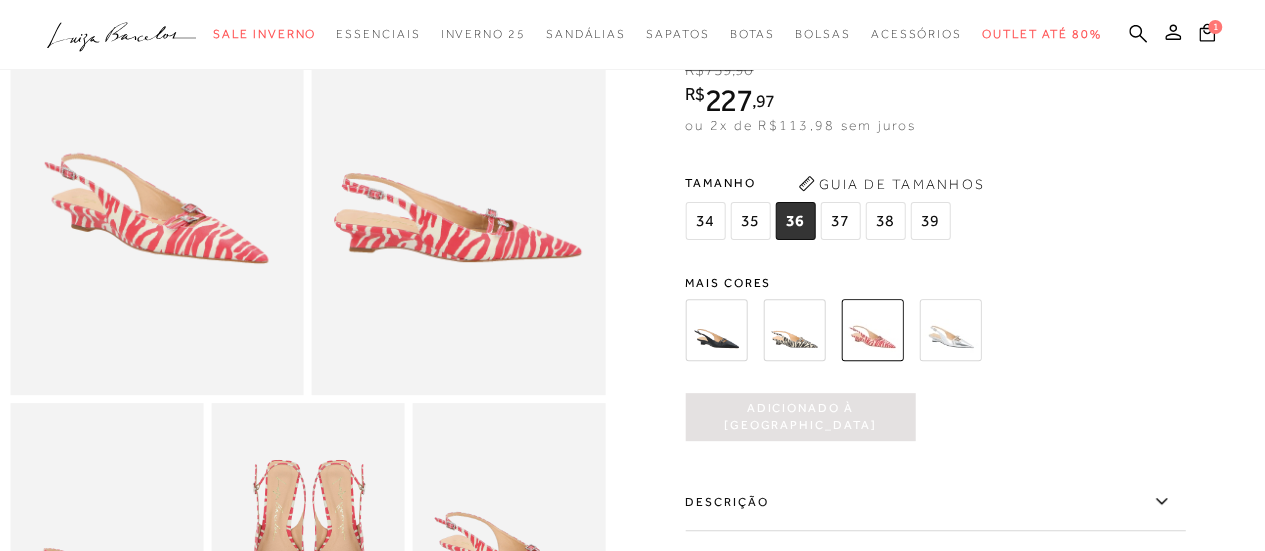 scroll, scrollTop: 0, scrollLeft: 0, axis: both 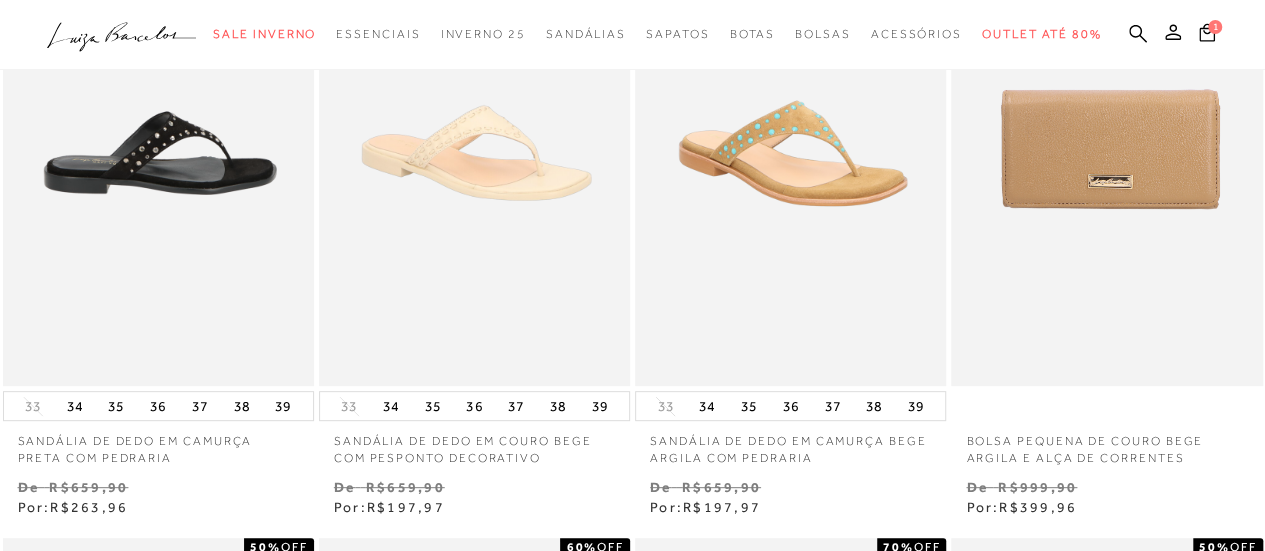 click at bounding box center [159, 153] 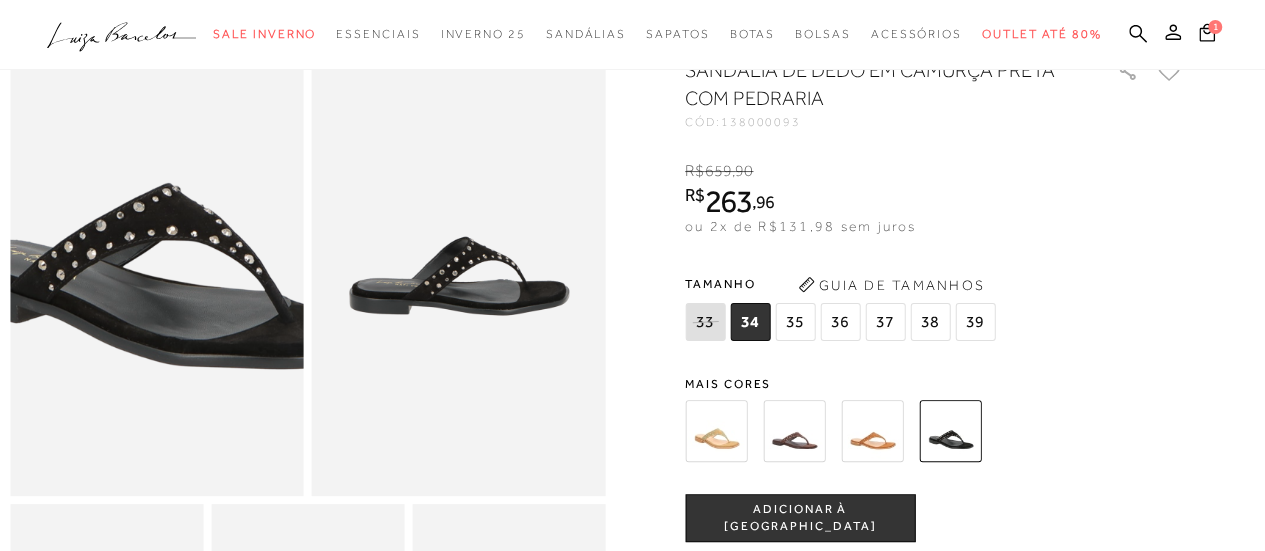 scroll, scrollTop: 0, scrollLeft: 0, axis: both 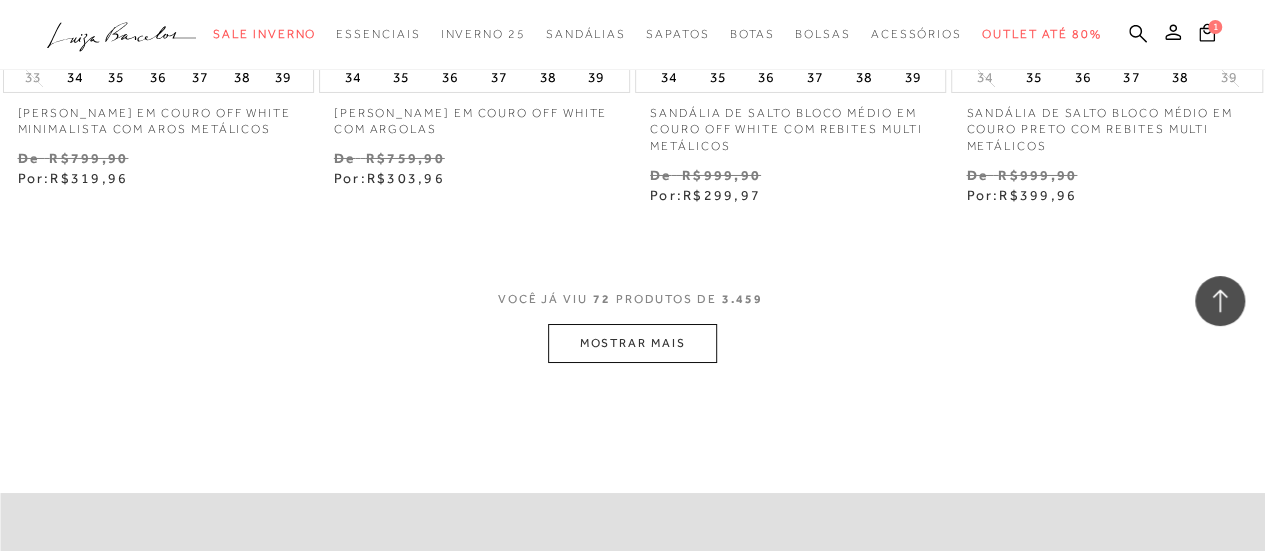 click on "MOSTRAR MAIS" at bounding box center (632, 343) 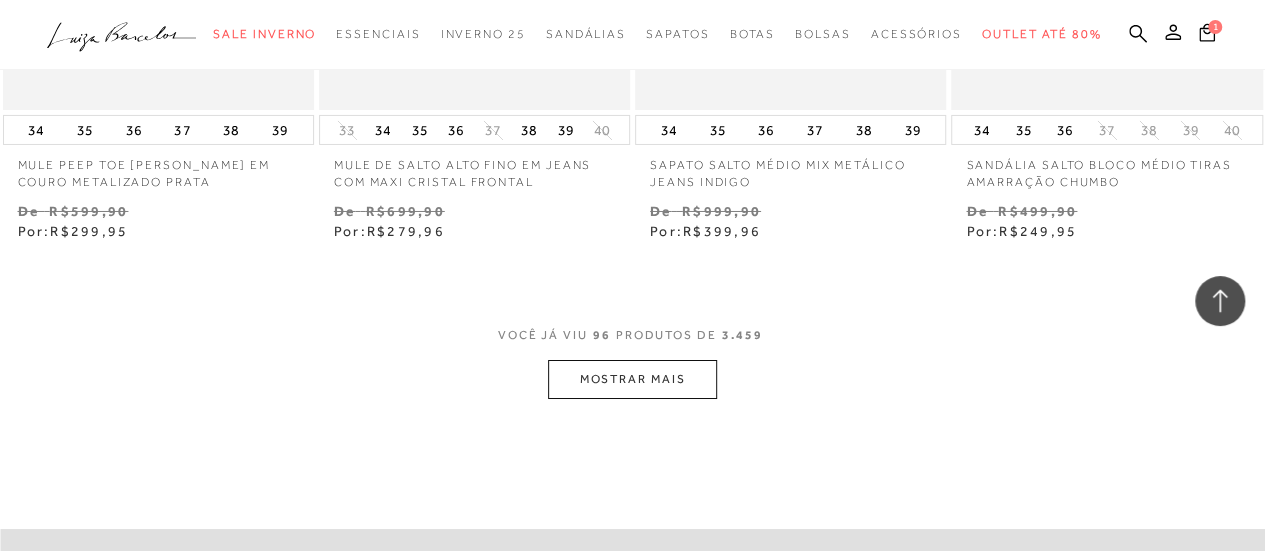 scroll, scrollTop: 14833, scrollLeft: 0, axis: vertical 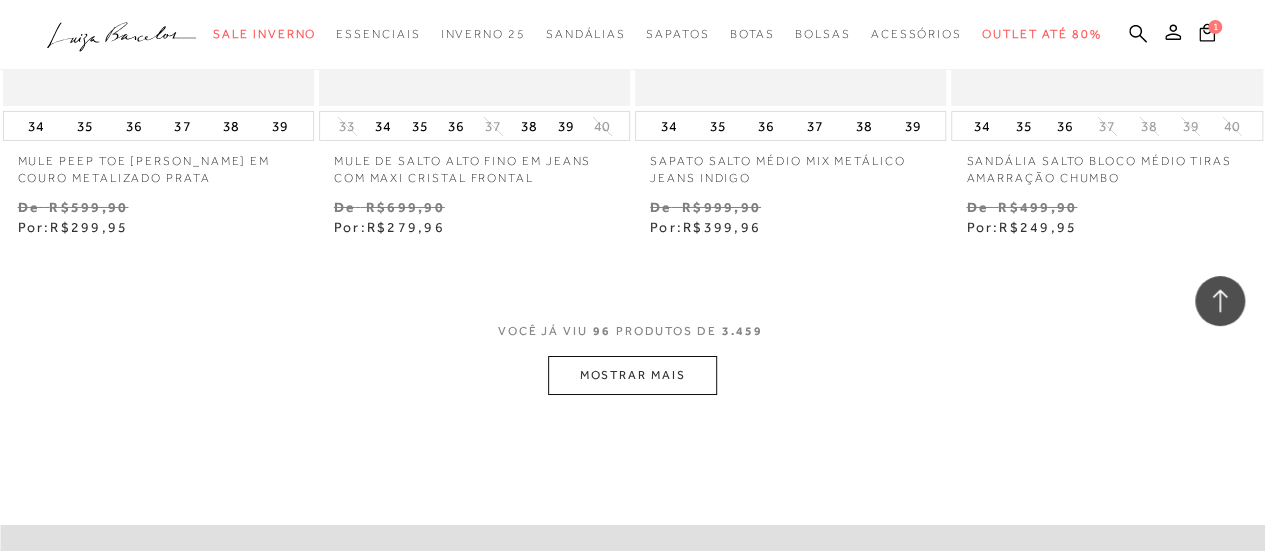 click on "MOSTRAR MAIS" at bounding box center (632, 375) 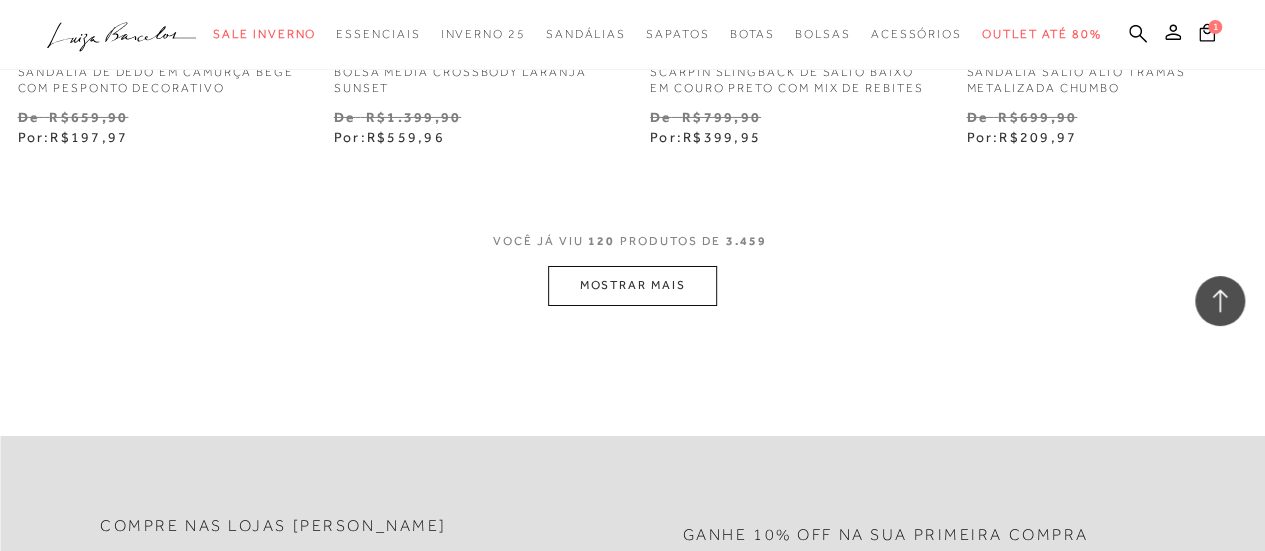 scroll, scrollTop: 18649, scrollLeft: 0, axis: vertical 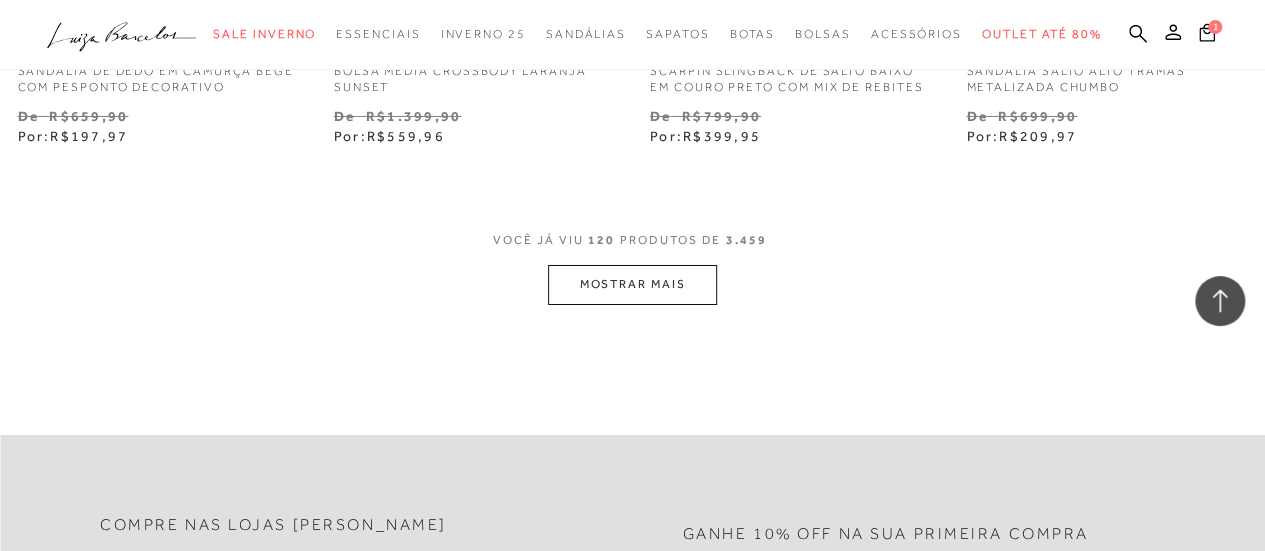 click on "MOSTRAR MAIS" at bounding box center [632, 284] 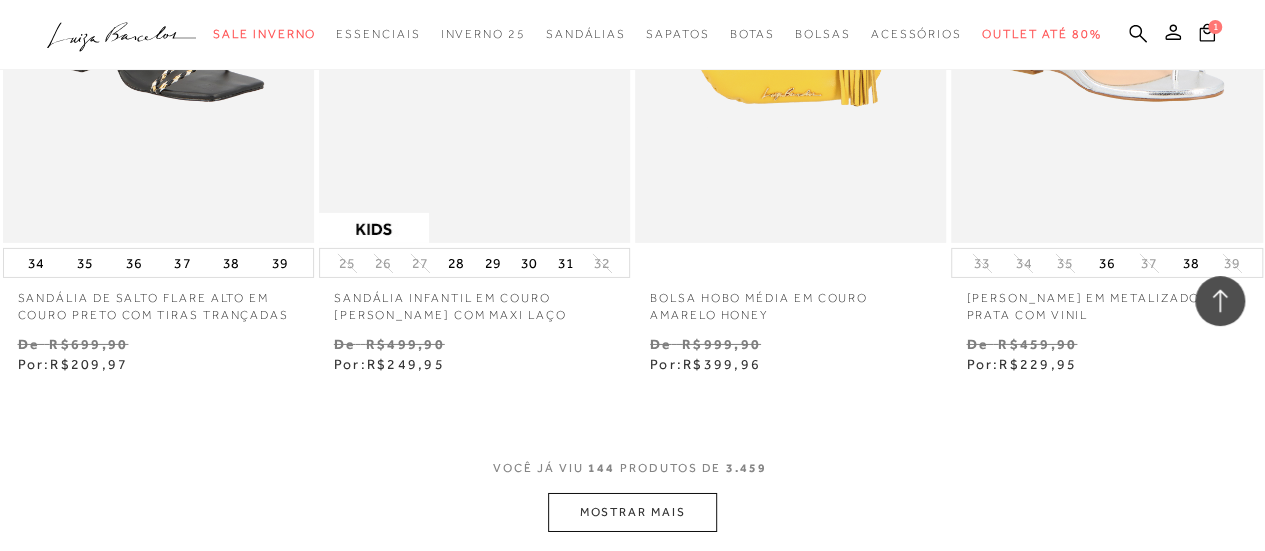 scroll, scrollTop: 22204, scrollLeft: 0, axis: vertical 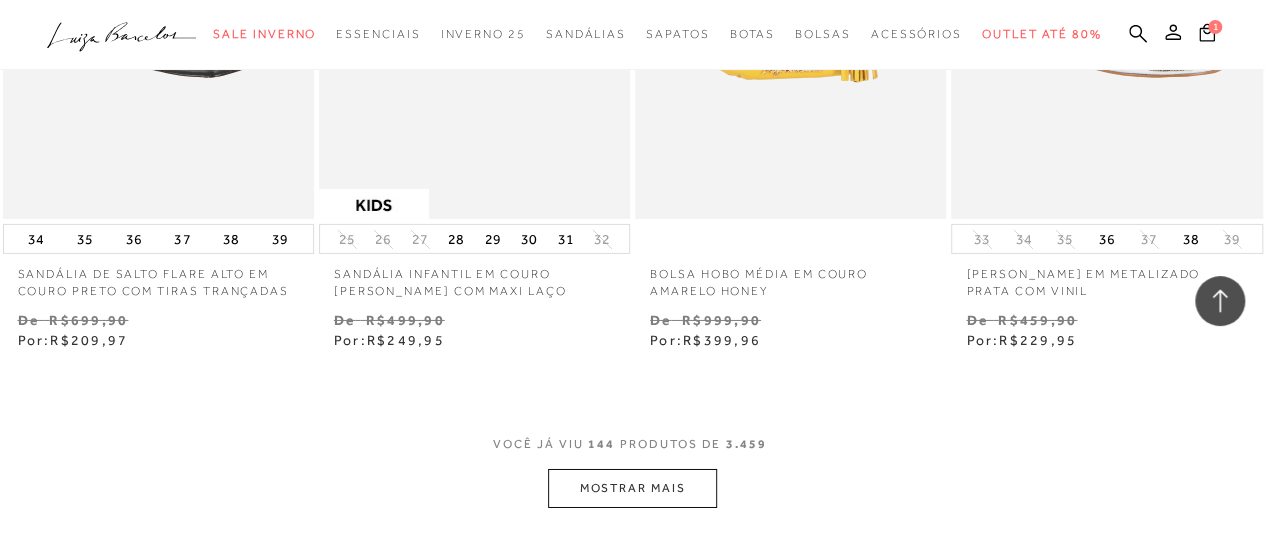 click on "MOSTRAR MAIS" at bounding box center [632, 488] 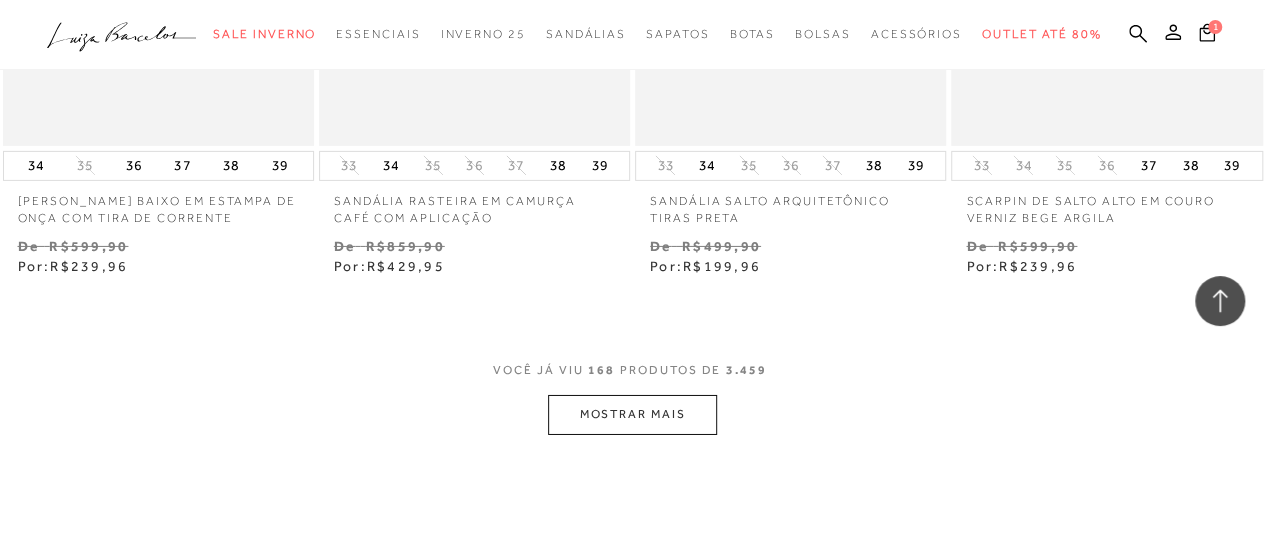 scroll, scrollTop: 25991, scrollLeft: 0, axis: vertical 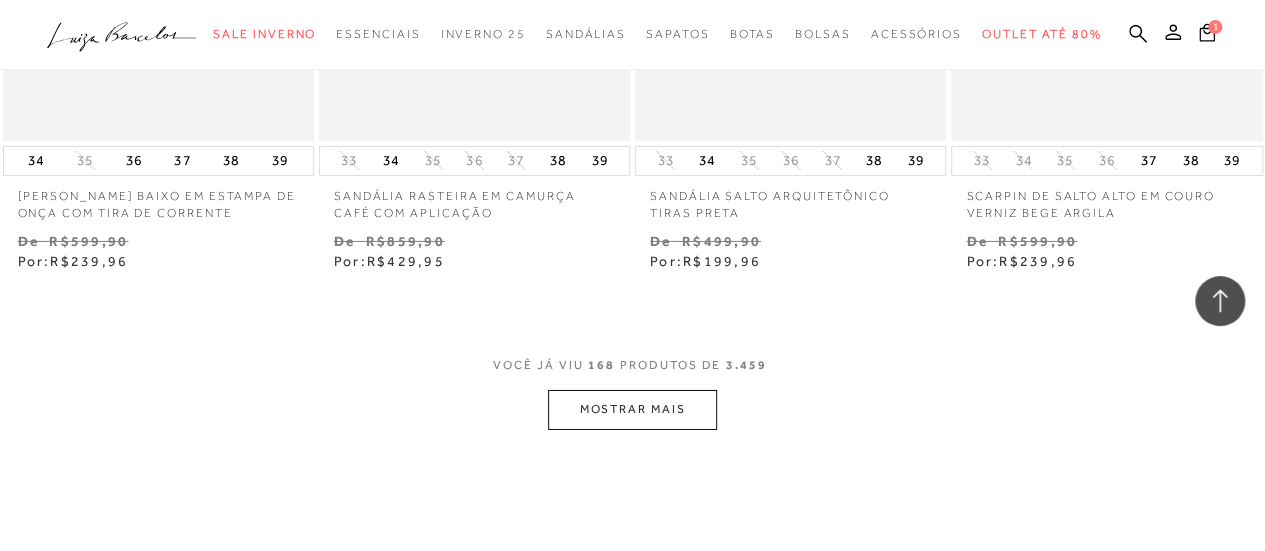click on "MOSTRAR MAIS" at bounding box center (632, 409) 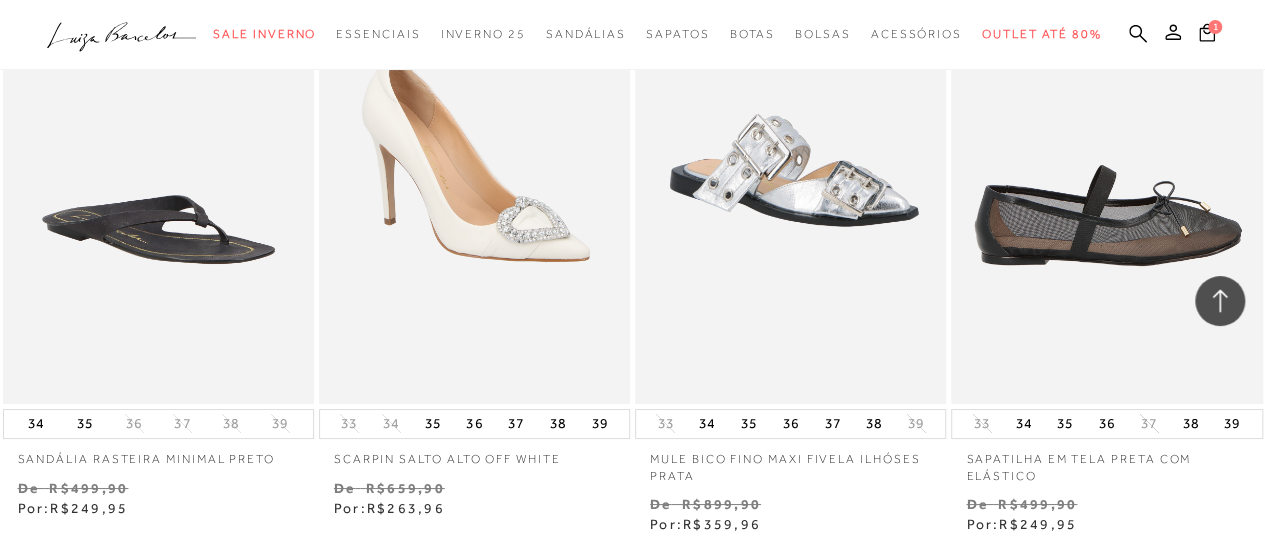scroll, scrollTop: 26347, scrollLeft: 0, axis: vertical 